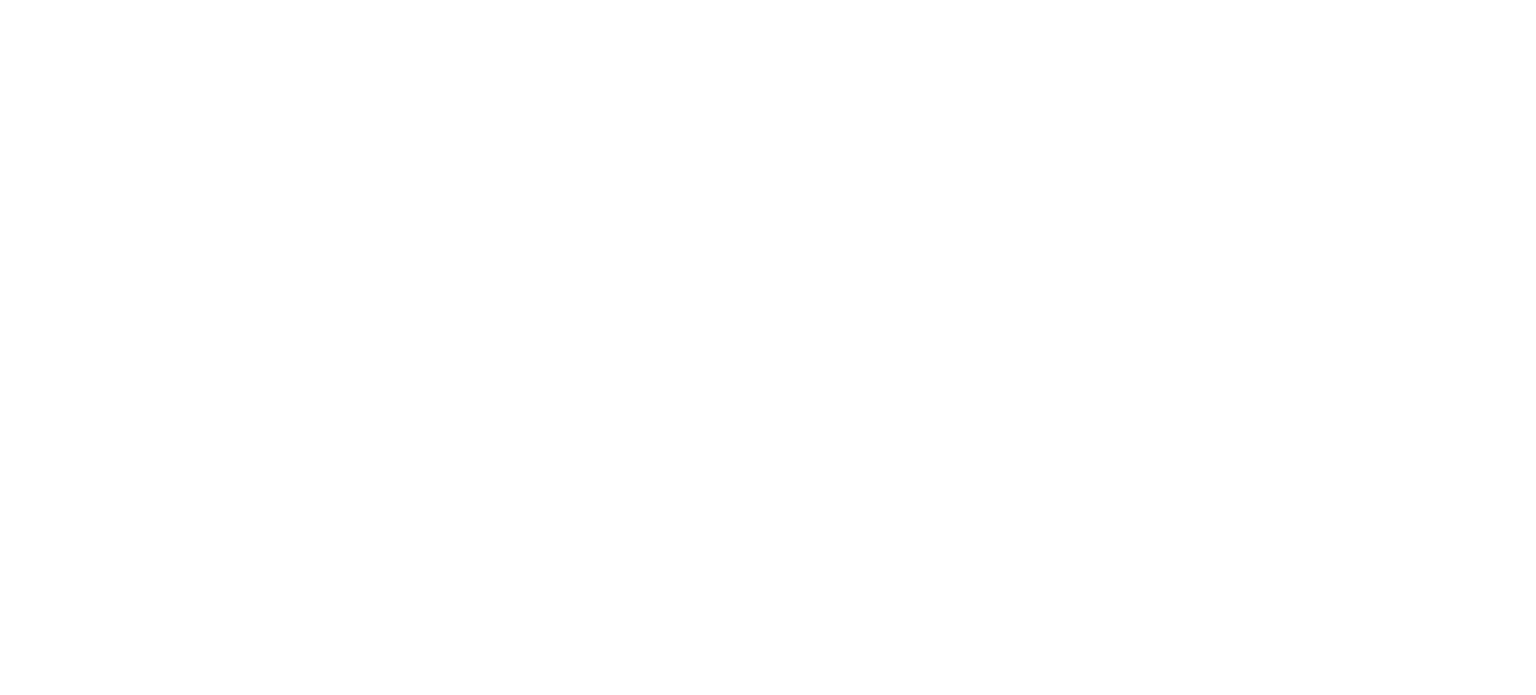 scroll, scrollTop: 0, scrollLeft: 0, axis: both 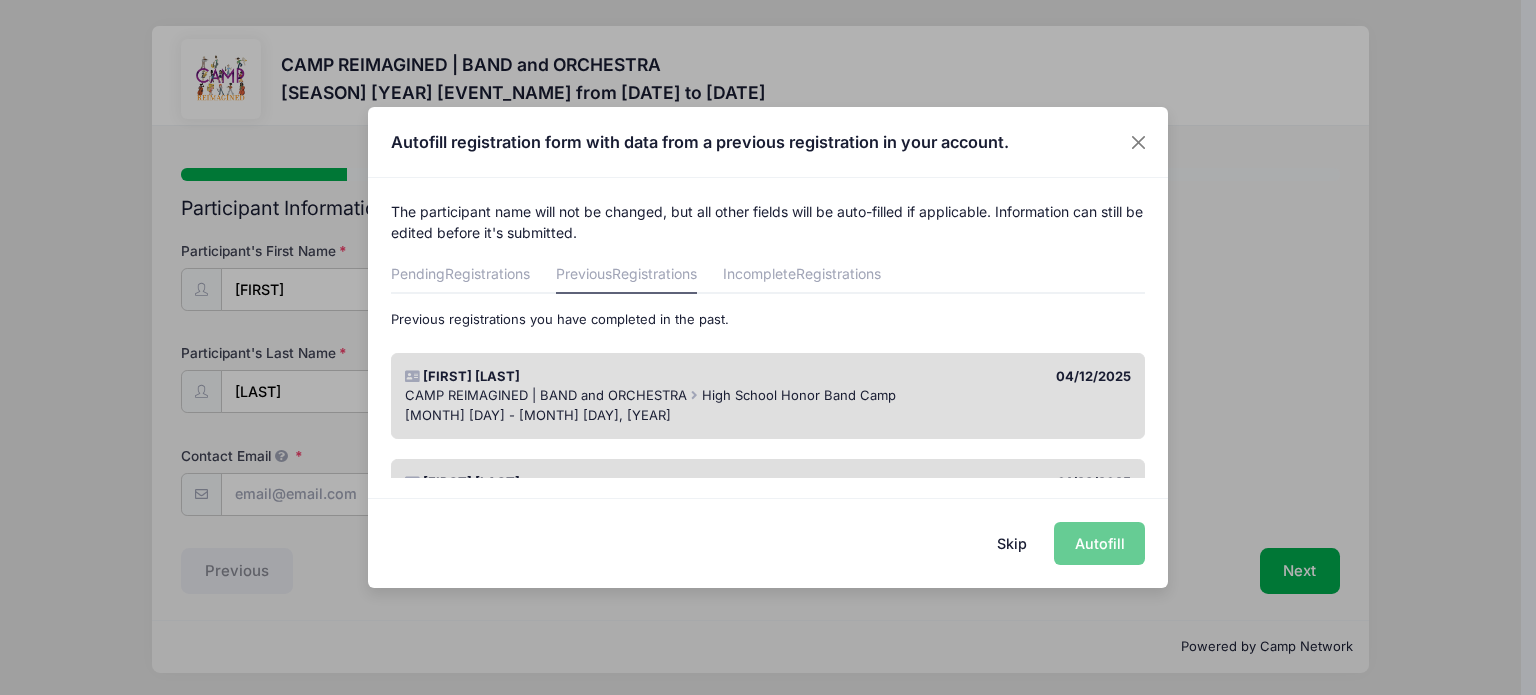 click on "Previous registrations you have completed in the past." at bounding box center (768, 320) 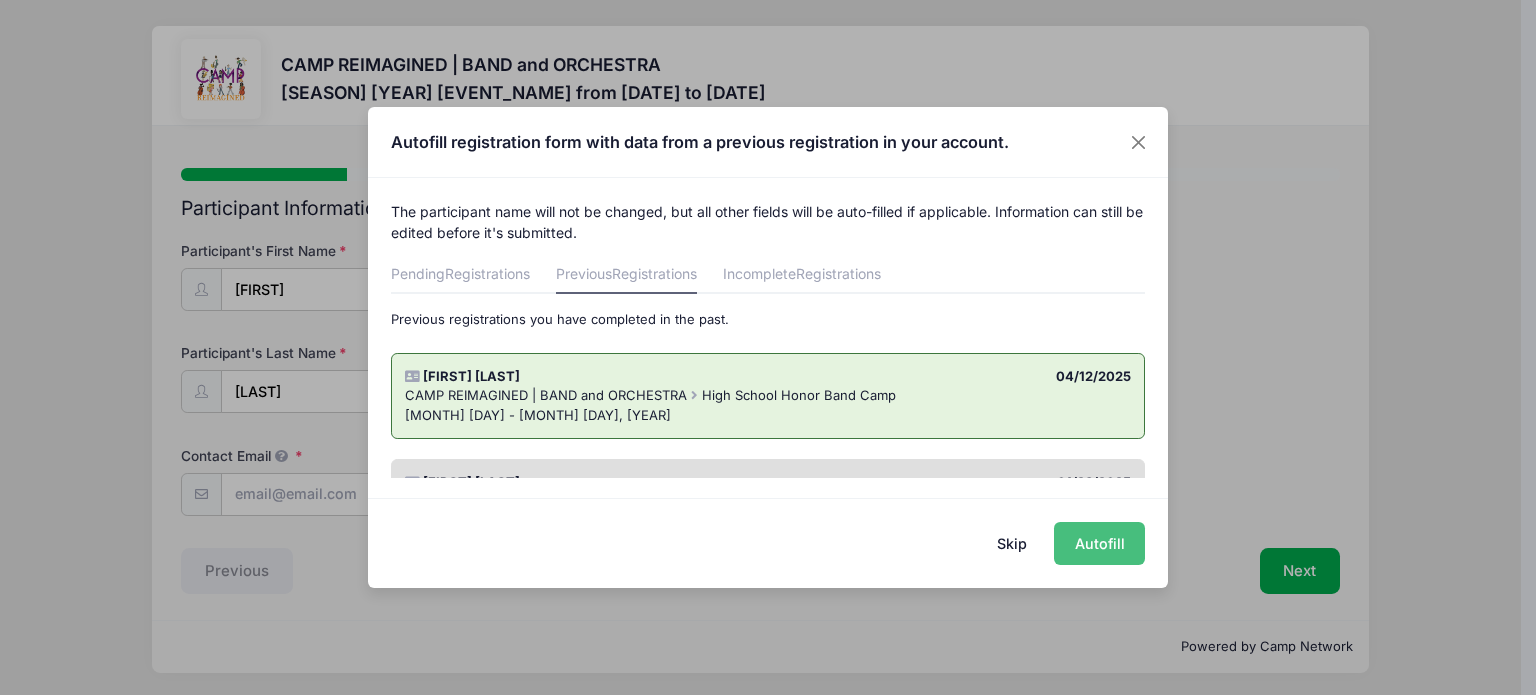 click on "Autofill" at bounding box center [1099, 543] 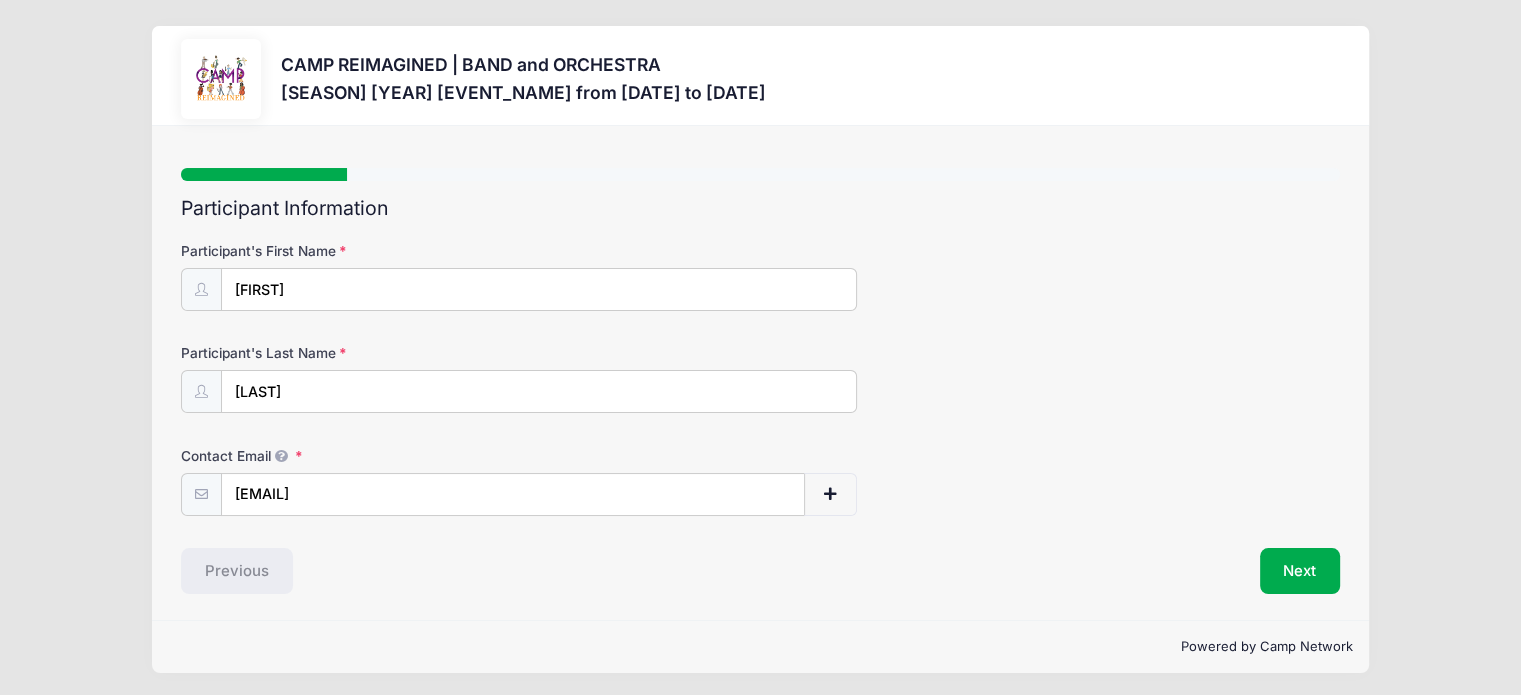 scroll, scrollTop: 1, scrollLeft: 0, axis: vertical 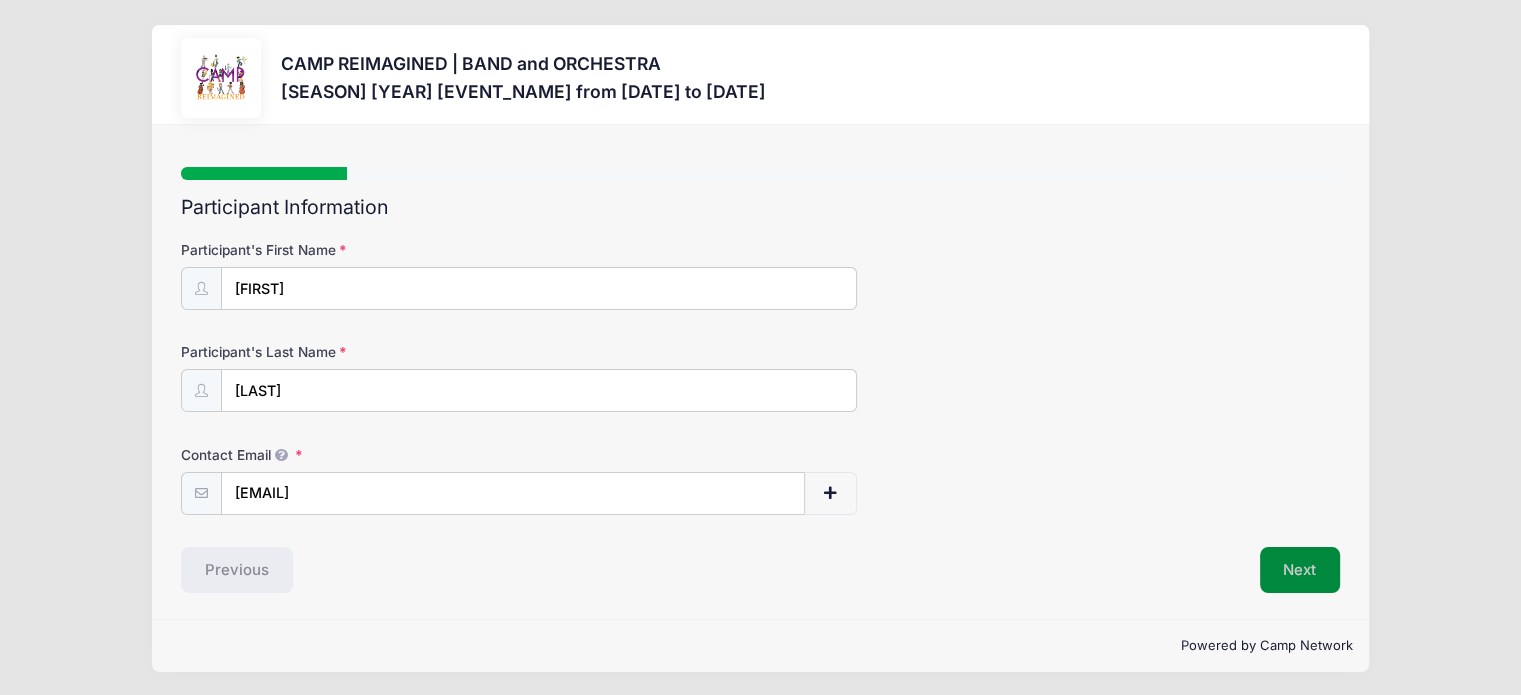 click on "Next" at bounding box center [1300, 570] 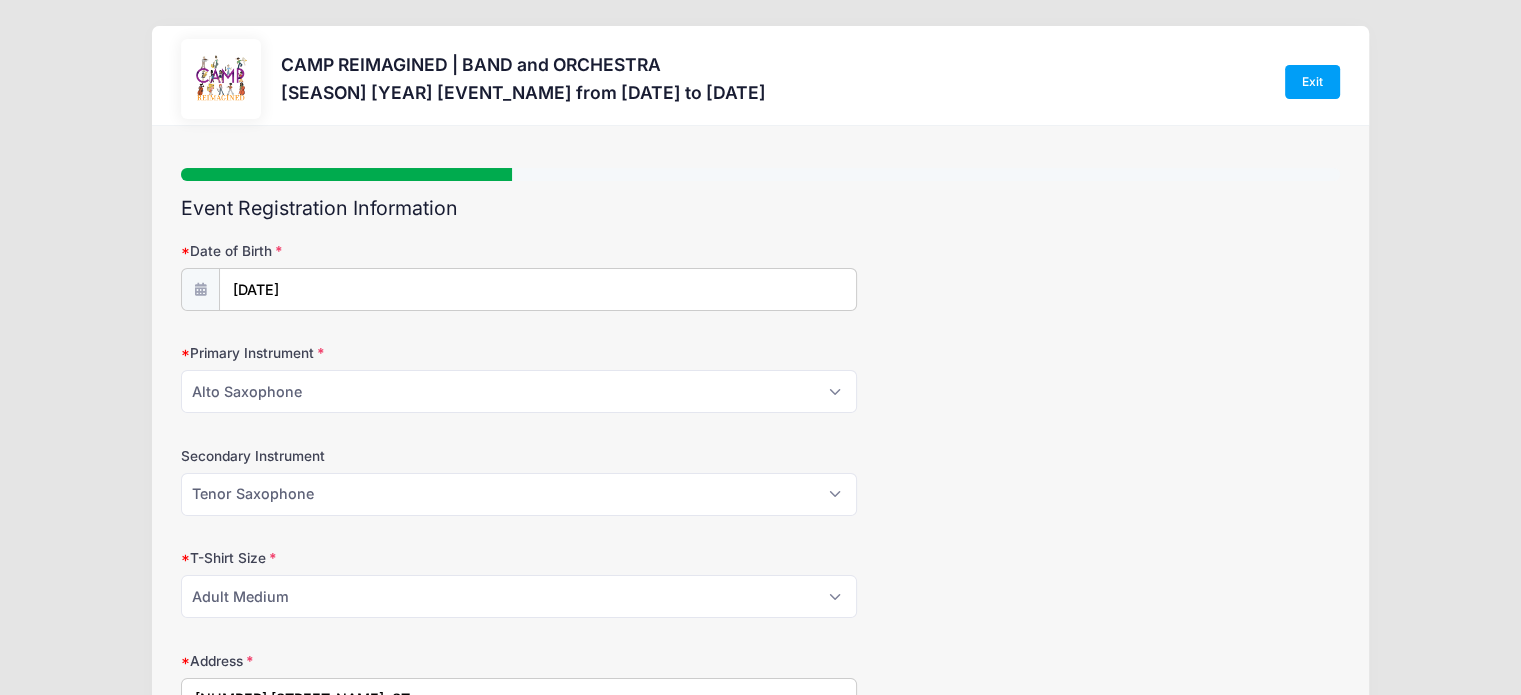 scroll, scrollTop: 100, scrollLeft: 0, axis: vertical 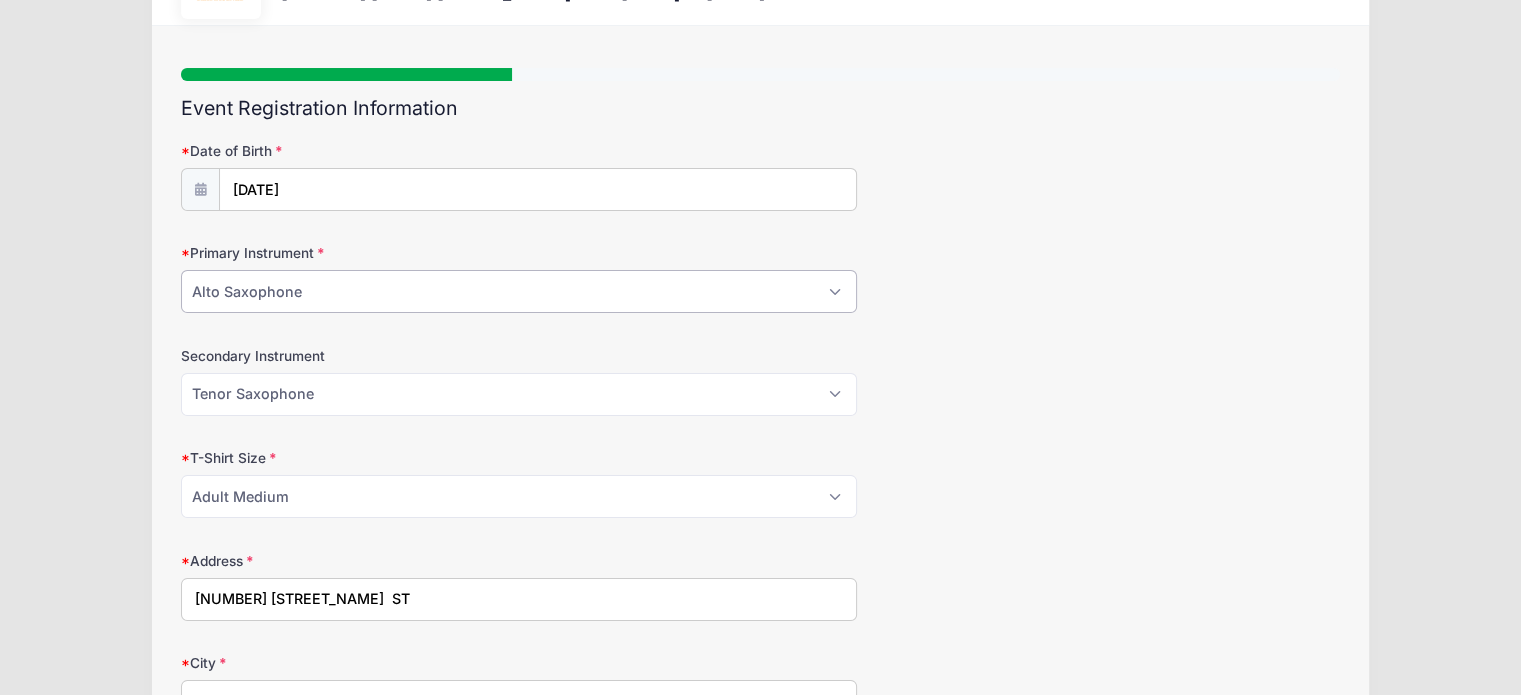 click on "Please Select Flute
Clarinet
Oboe
Bassoon
Bass Clarinet
Alto Saxophone
Tenor Saxophone
Baritone Saxophone
French Horn
Trumpet
Trombone
Euphonium/Baritone
Tuba
Percussion" at bounding box center [519, 291] 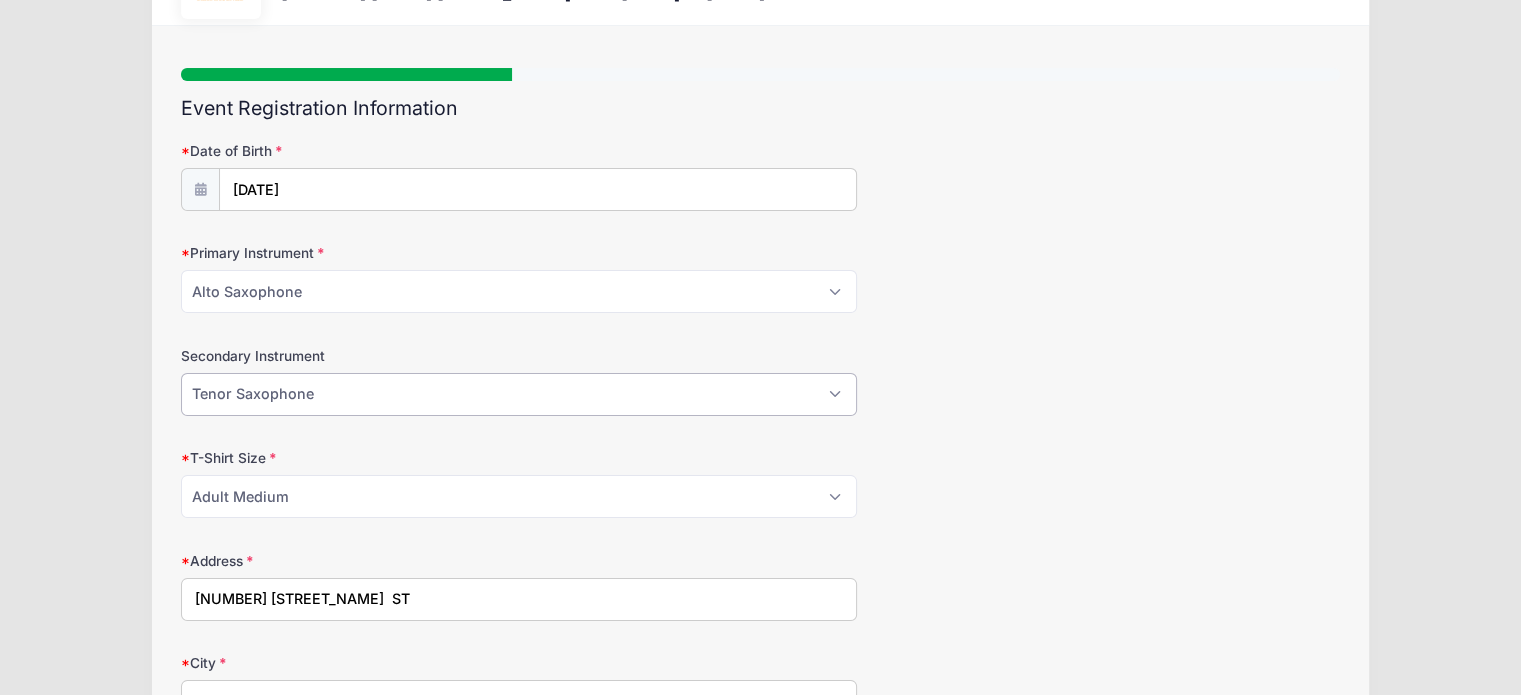 click on "Please Select Flute
Clarinet
Oboe
Bassoon
Bass Clarinet
Alto Saxophone
Tenor Saxophone
Baritone Saxophone
French Horn
Trumpet
Trombone
Euphonium/Baritone
Tuba
Percussion" at bounding box center (519, 394) 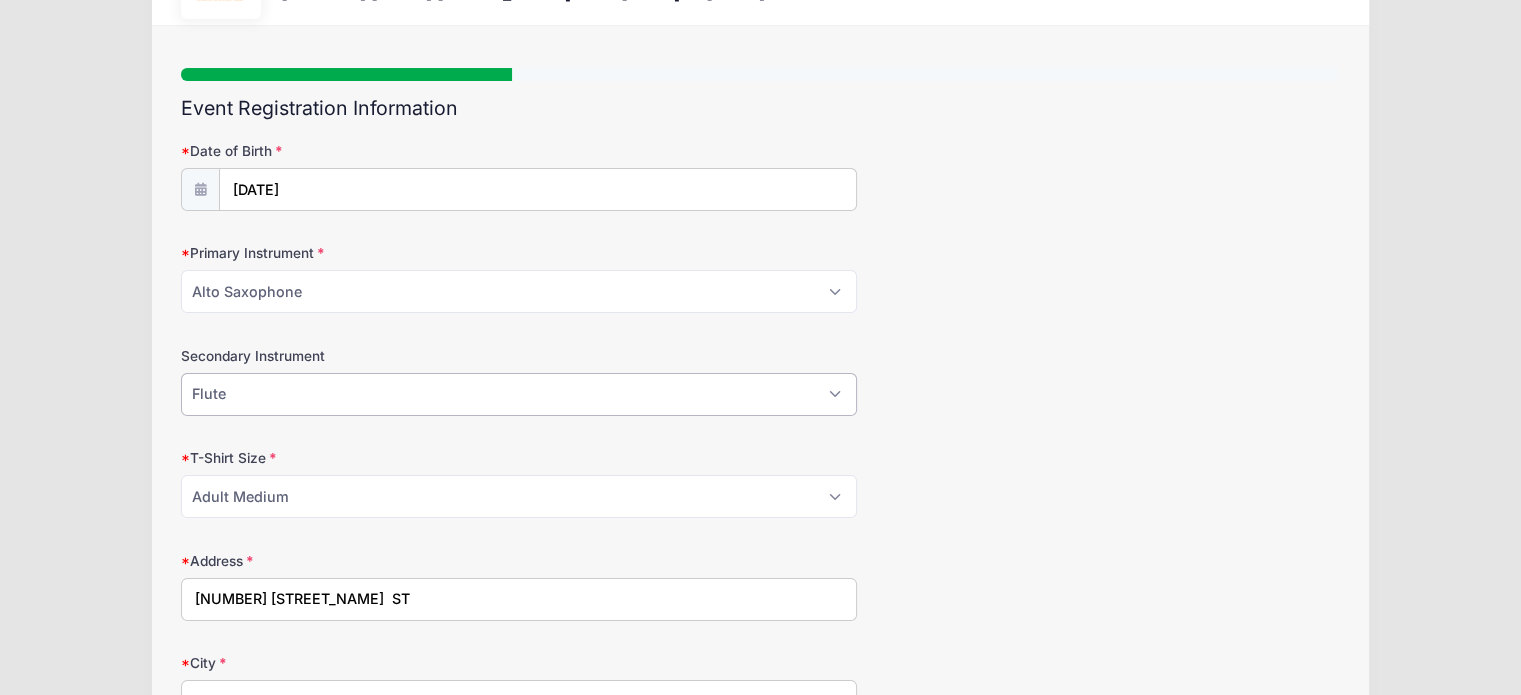 click on "Please Select Flute
Clarinet
Oboe
Bassoon
Bass Clarinet
Alto Saxophone
Tenor Saxophone
Baritone Saxophone
French Horn
Trumpet
Trombone
Euphonium/Baritone
Tuba
Percussion" at bounding box center [519, 394] 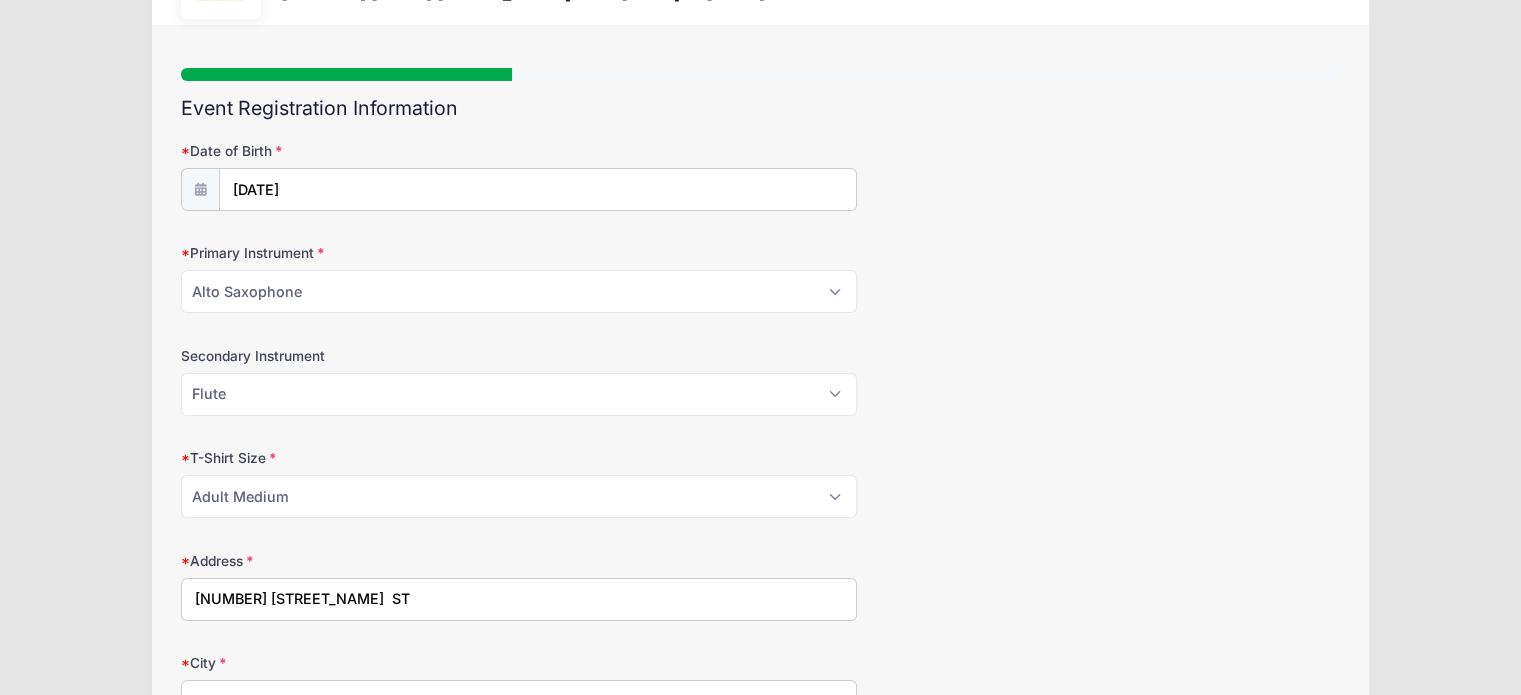 click on "[SECTION_HEADER]
[OPTION]
[OPTION]
[OPTION]
[OPTION]
[OPTION]
[OPTION]
[OPTION]
[OPTION]
[OPTION]
[OPTION]
[OPTION]
[OPTION]
[OPTION]" at bounding box center [760, 381] 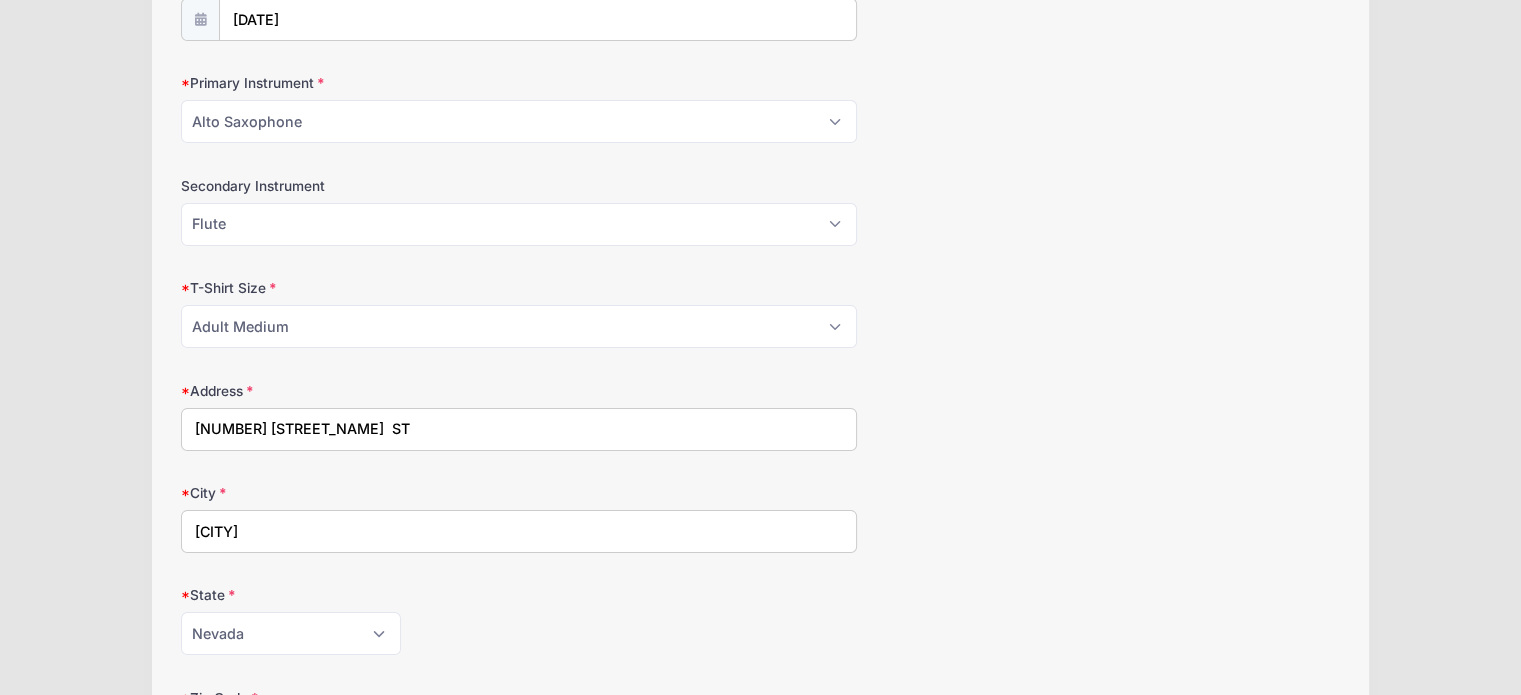 scroll, scrollTop: 300, scrollLeft: 0, axis: vertical 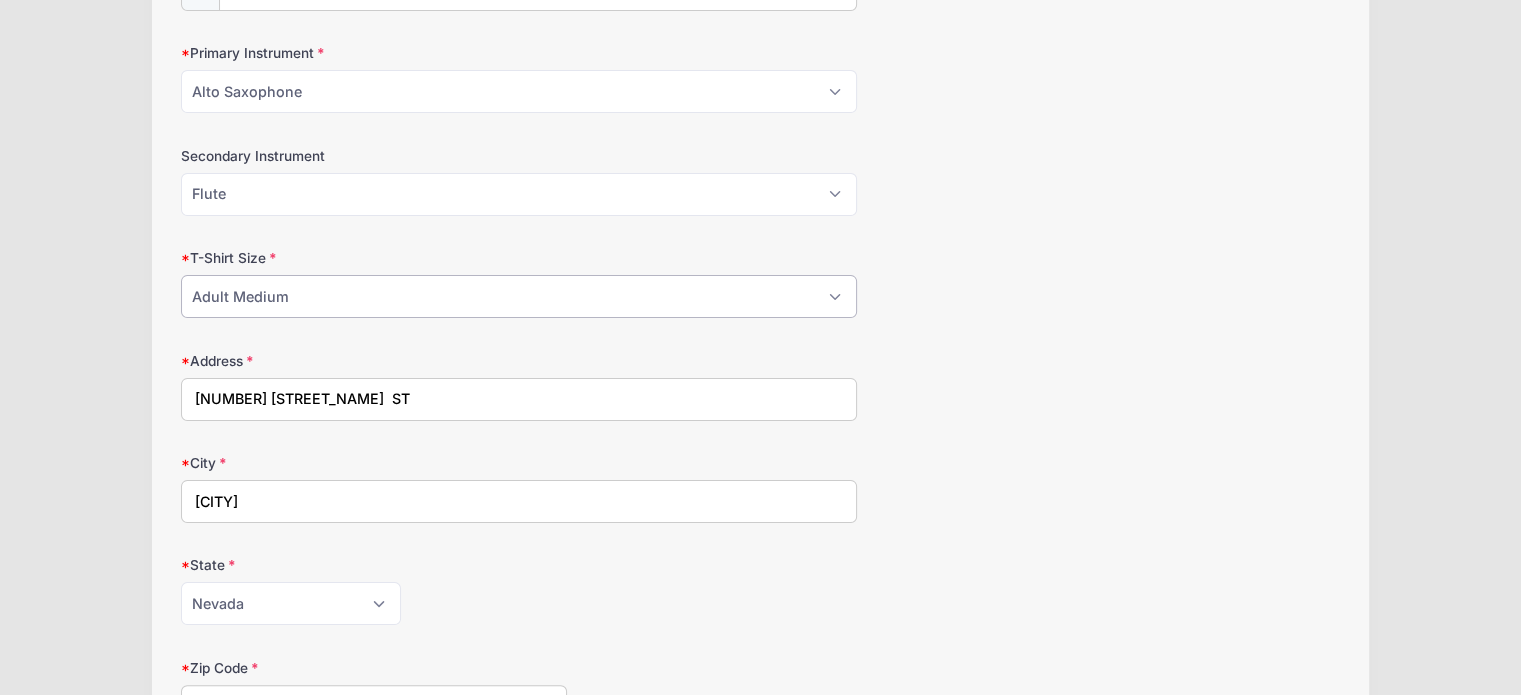 click on "Please Select Youth Small
Youth Medium
Youth Large
Youth Xtra Large
Adult Xtra Small
Adult Small
Adult Medium
Adult Large
Adult Xtra Large
Adult 2X Large
Adlut 3X Large" at bounding box center [519, 296] 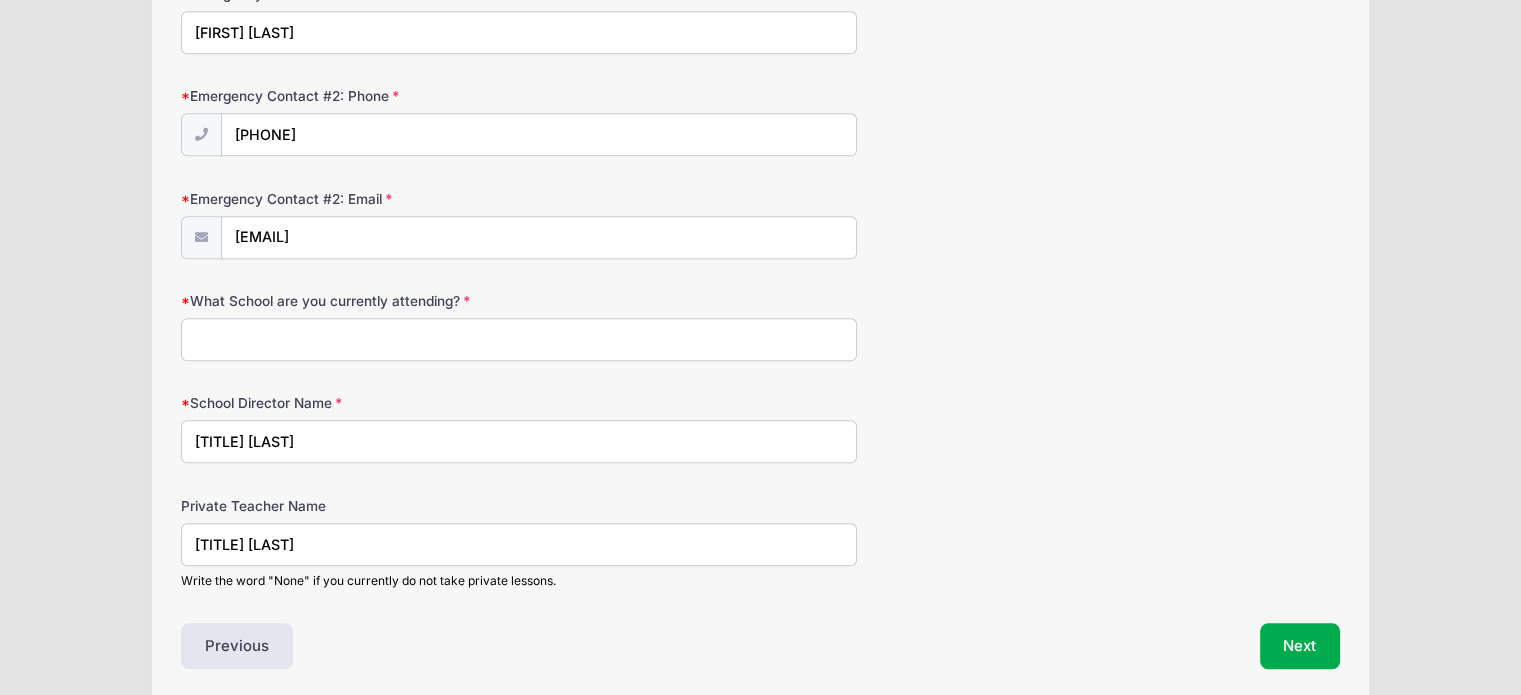 scroll, scrollTop: 1700, scrollLeft: 0, axis: vertical 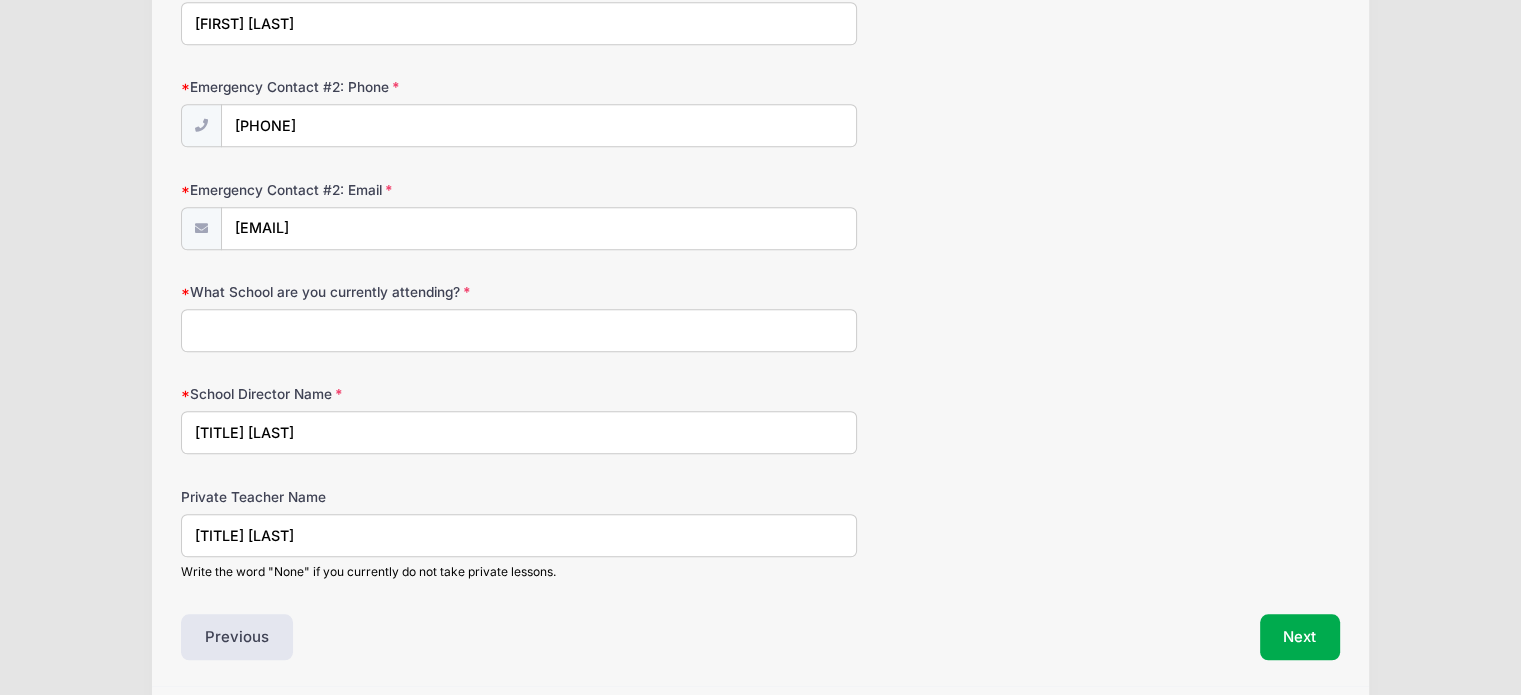 click on "What School are you currently attending?" at bounding box center (519, 330) 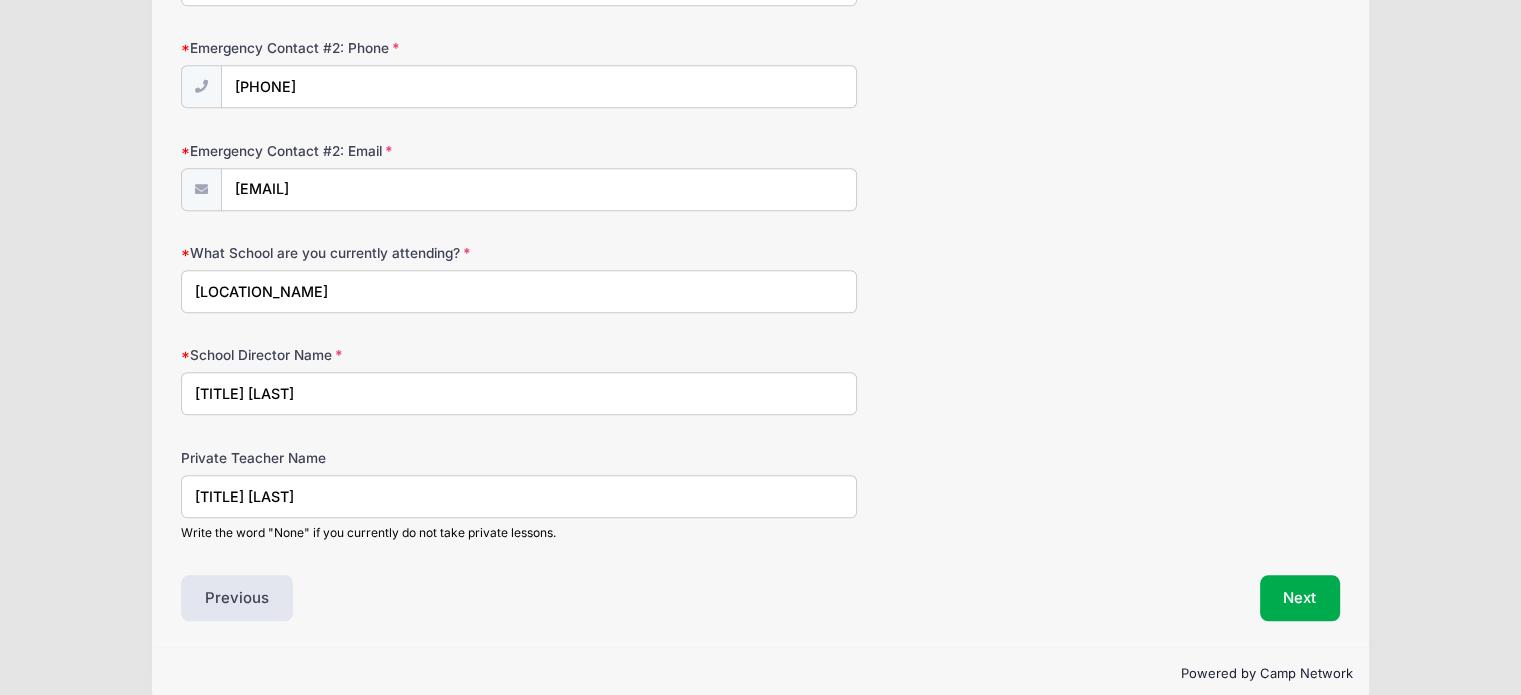 scroll, scrollTop: 1760, scrollLeft: 0, axis: vertical 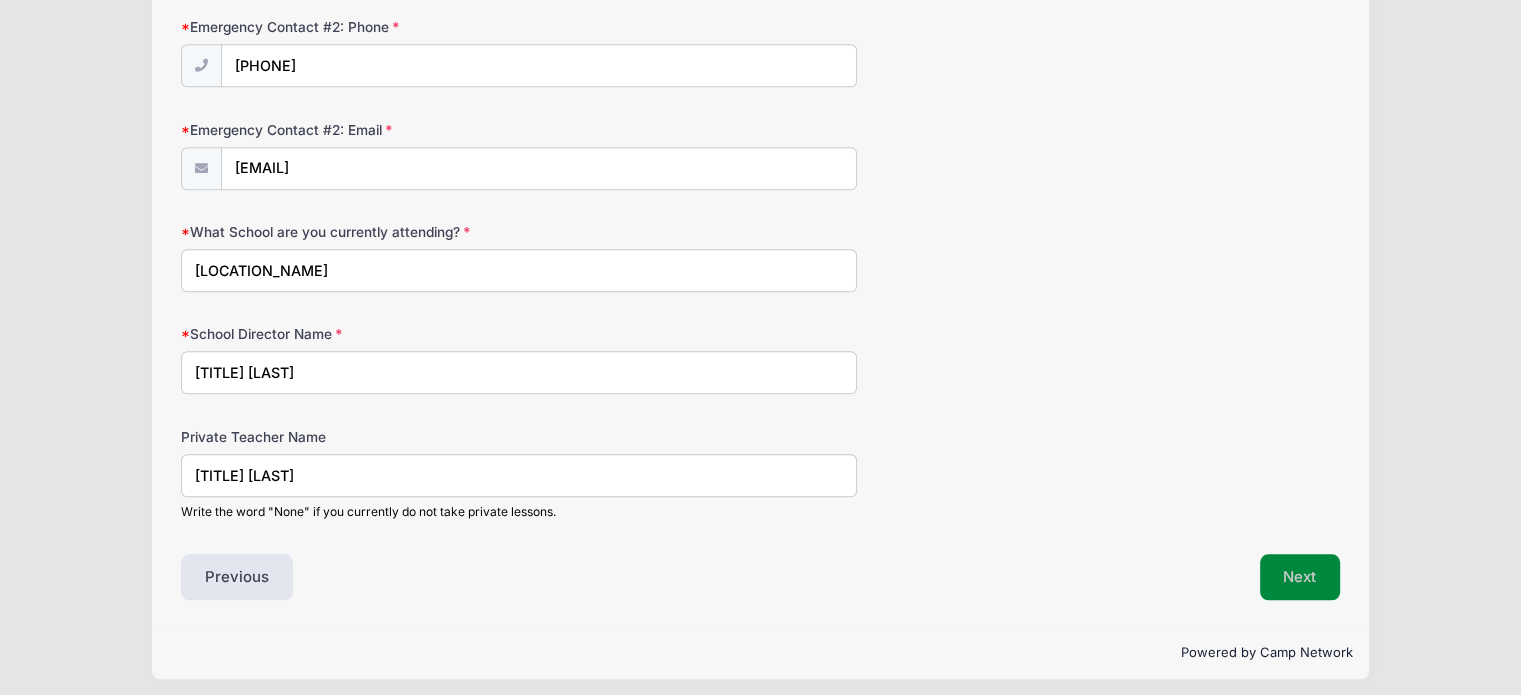 click on "Next" at bounding box center [1300, 577] 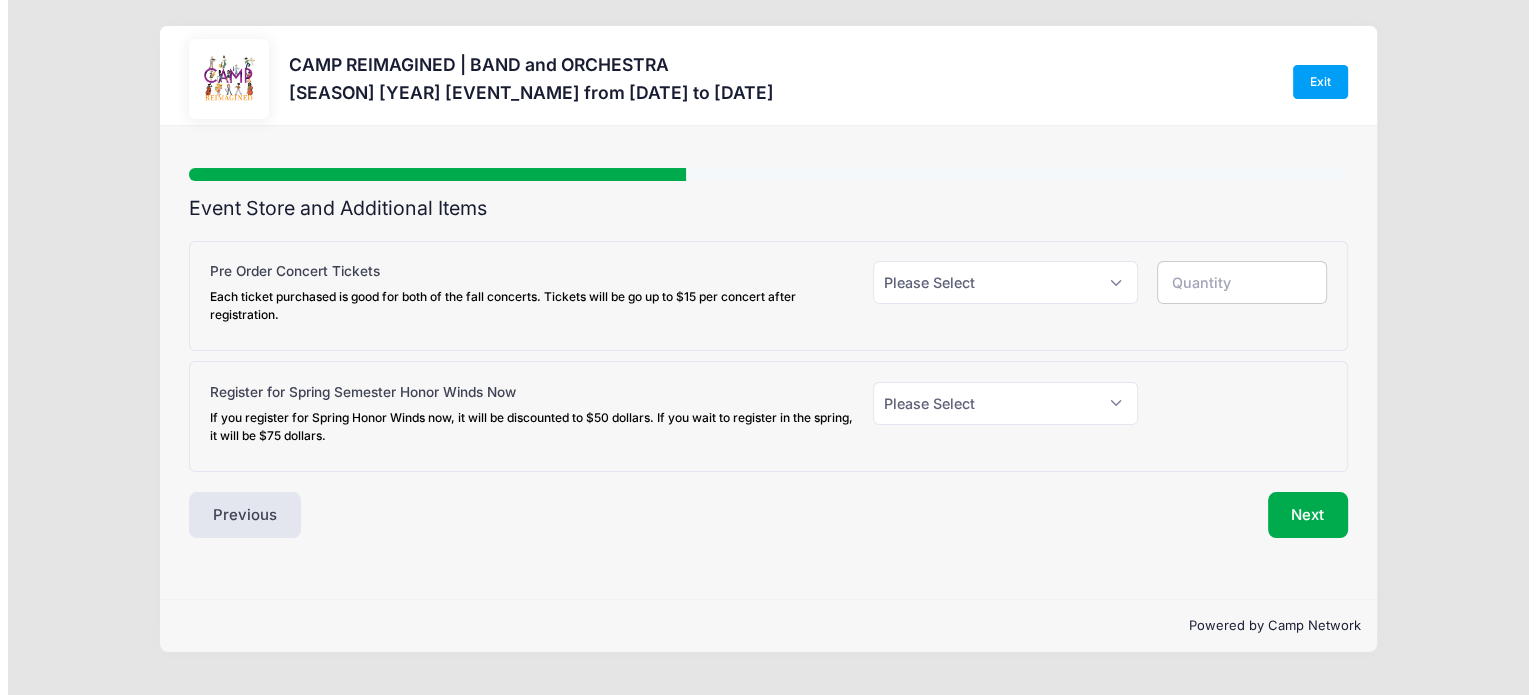 scroll, scrollTop: 0, scrollLeft: 0, axis: both 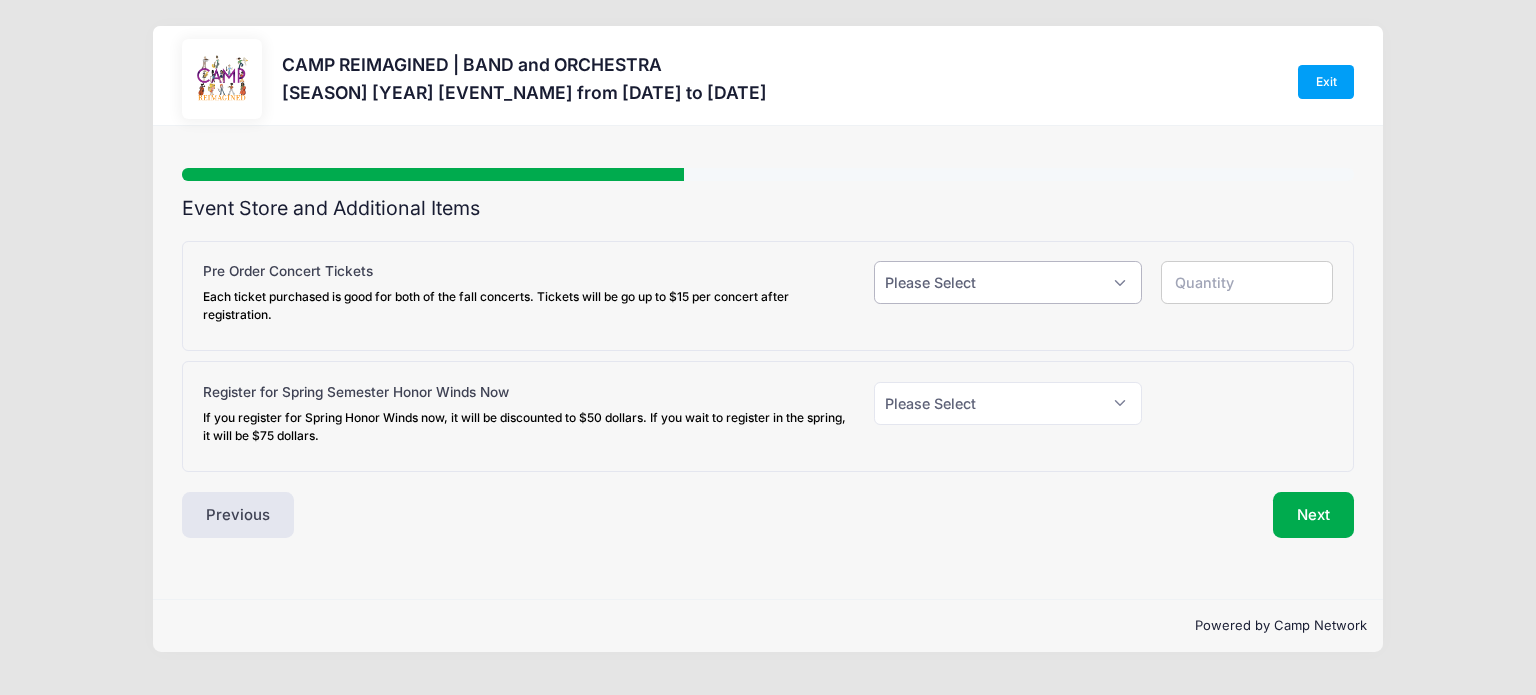 click on "Please Select Yes (+$18.00)
No" at bounding box center [1008, 282] 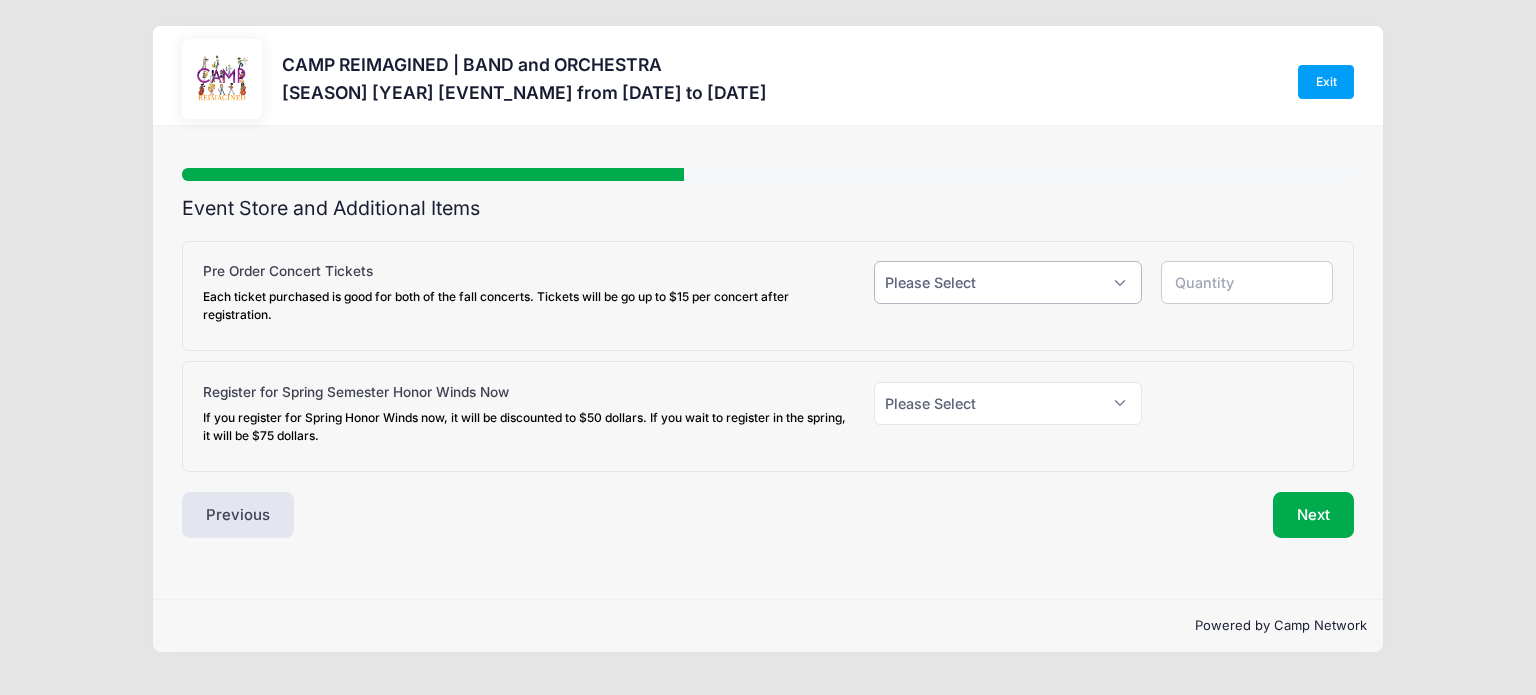select on "1" 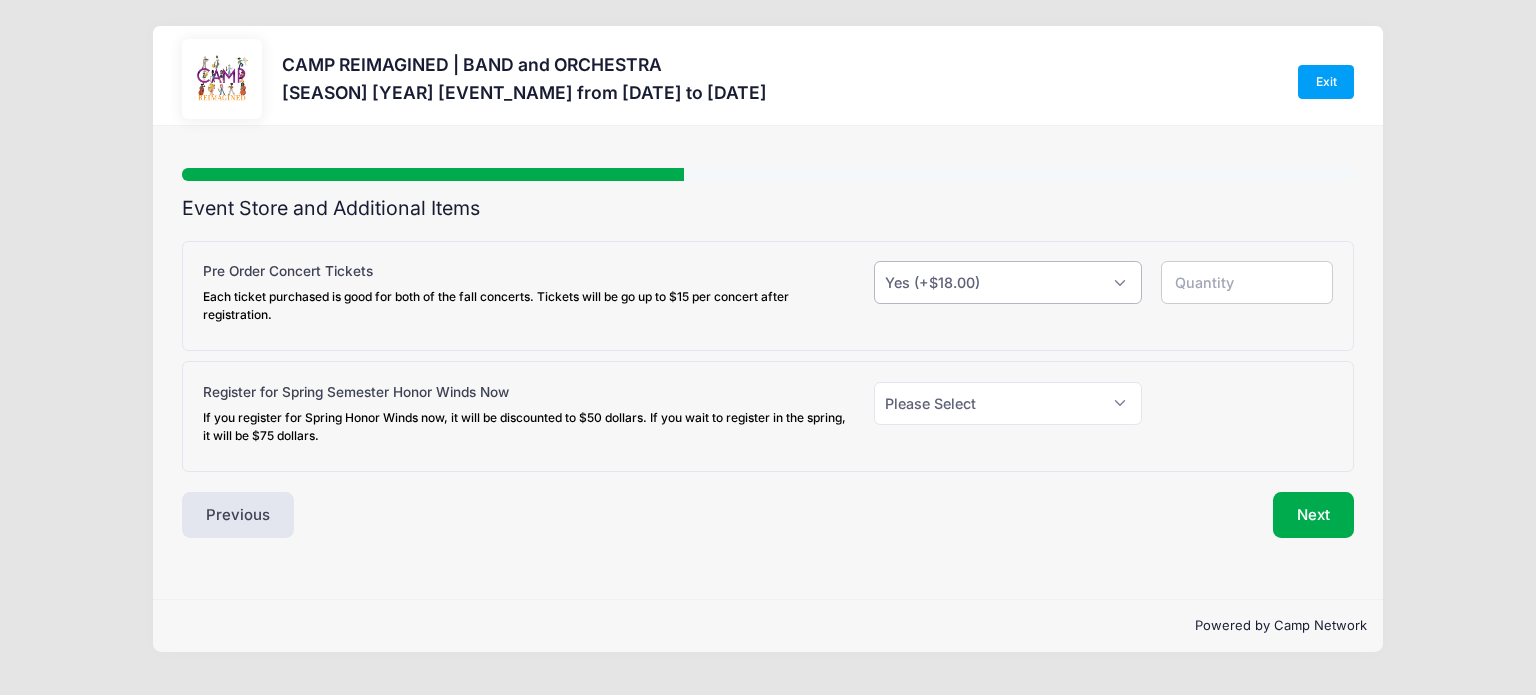 click on "Please Select Yes (+$18.00)
No" at bounding box center (1008, 282) 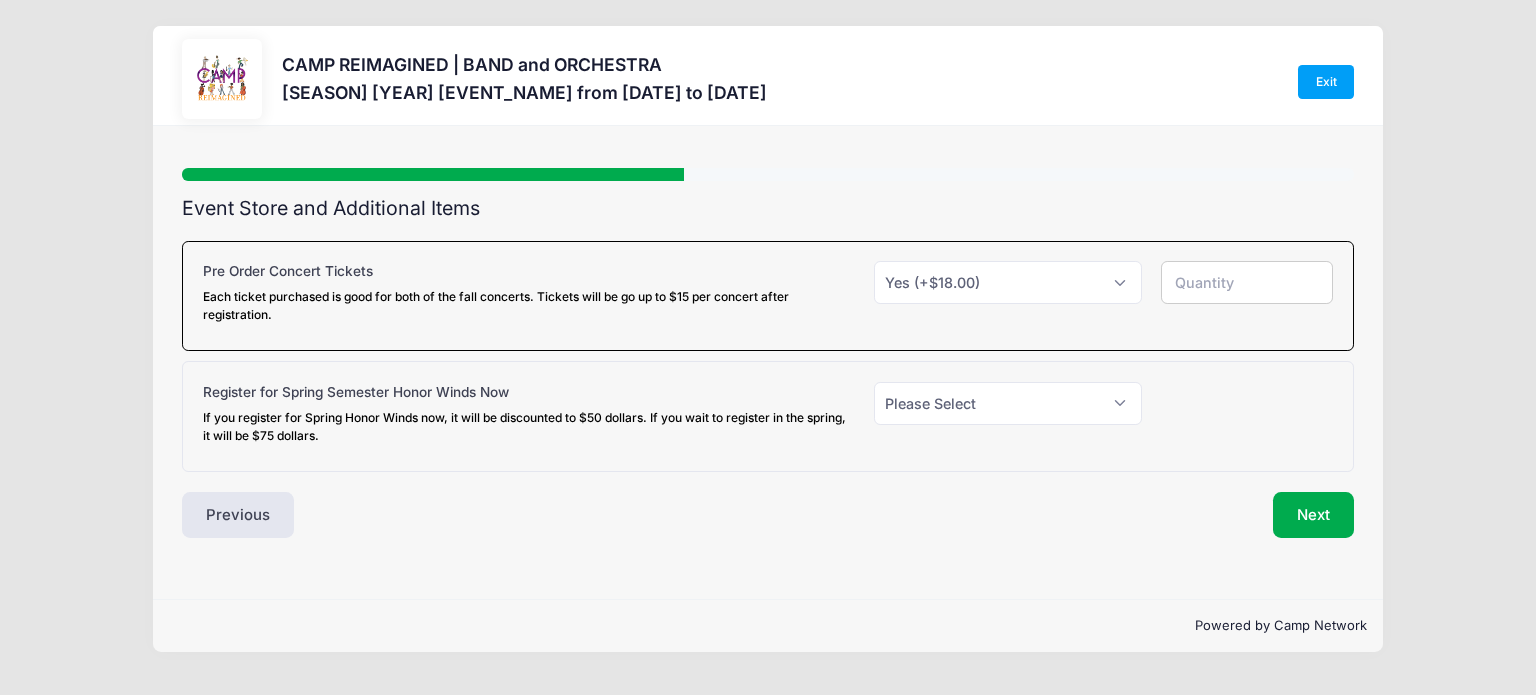 click at bounding box center [1247, 282] 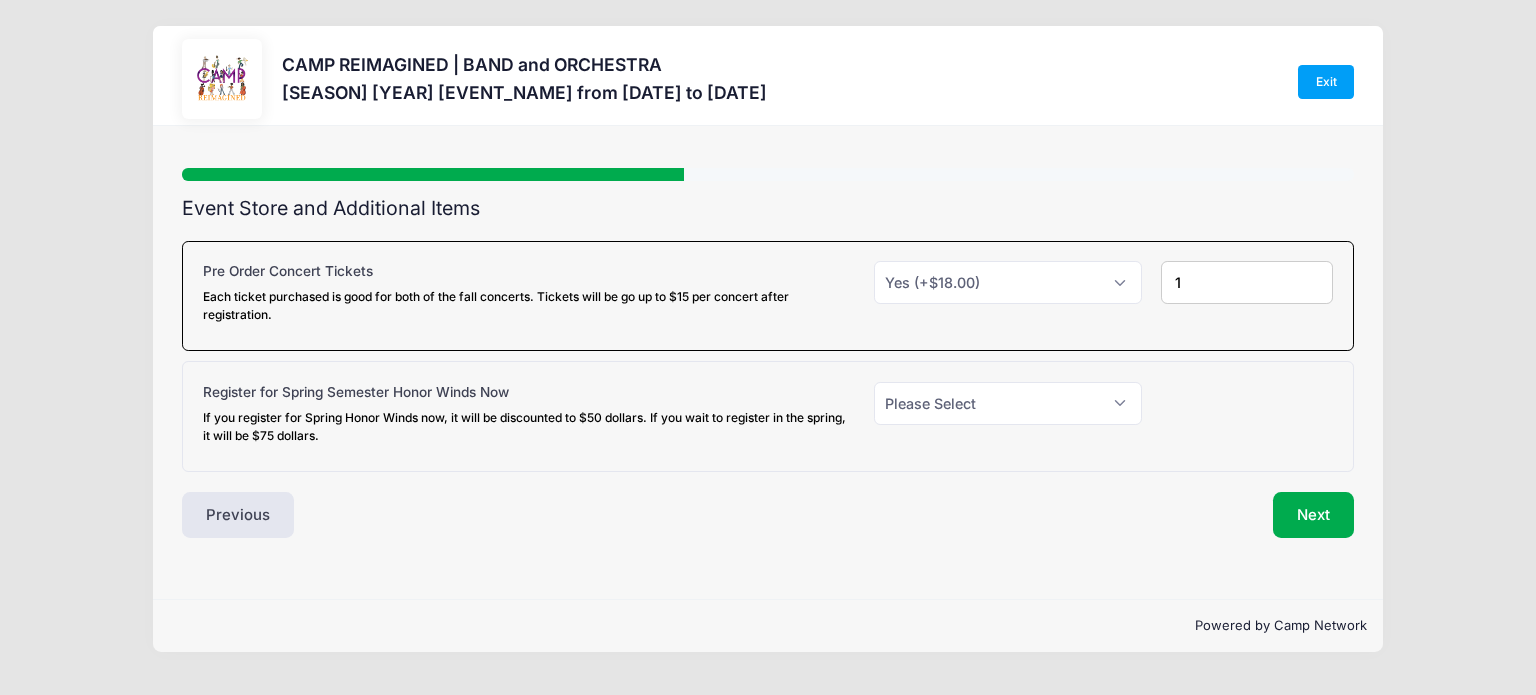 click on "1" at bounding box center (1247, 282) 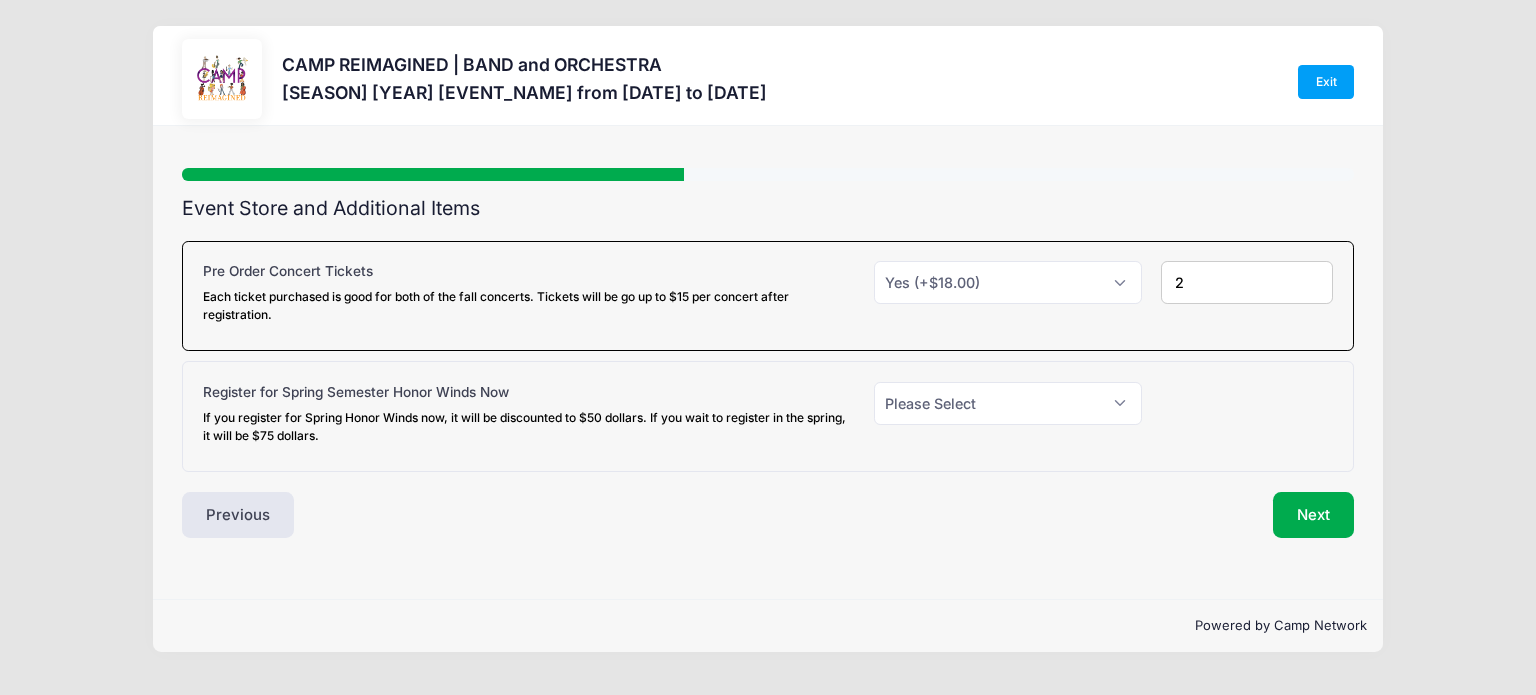 type on "2" 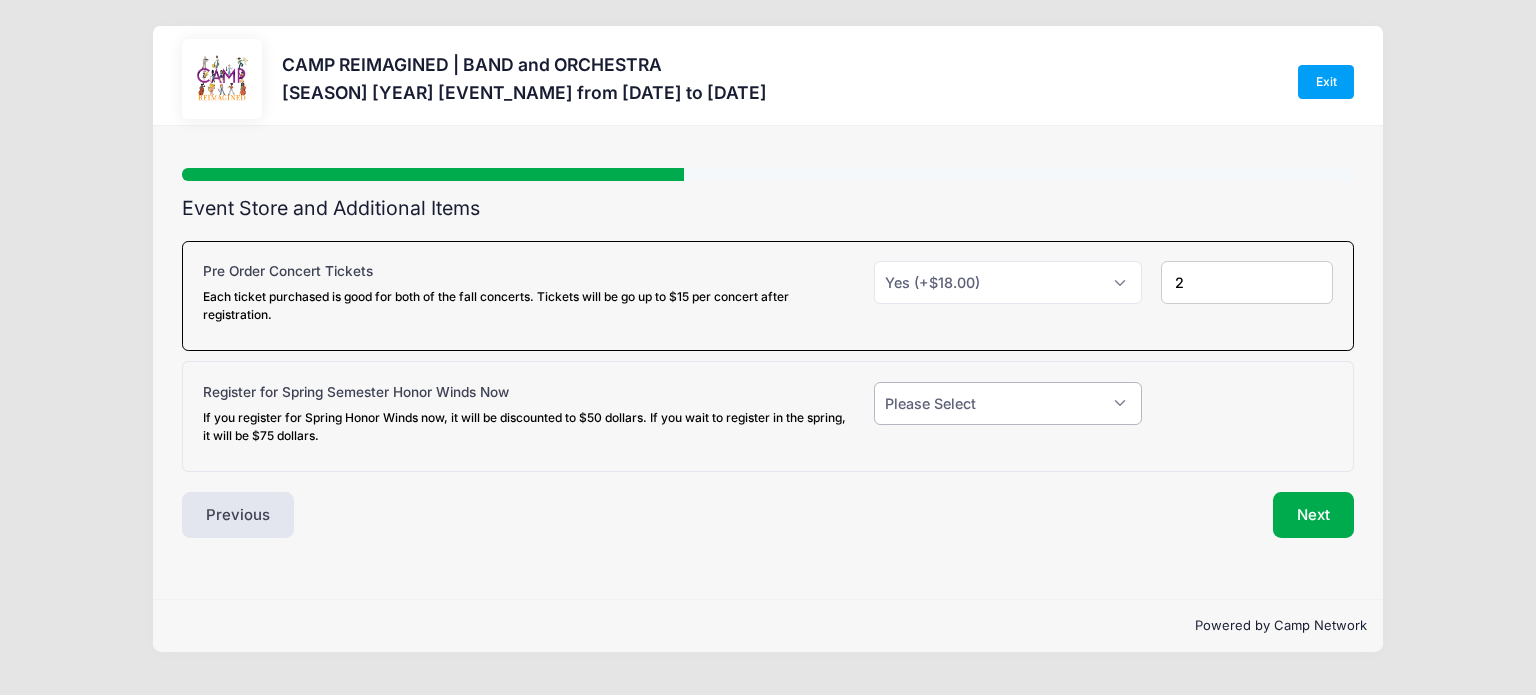 click on "Please Select Yes (+$50.00)
No" at bounding box center (1008, 403) 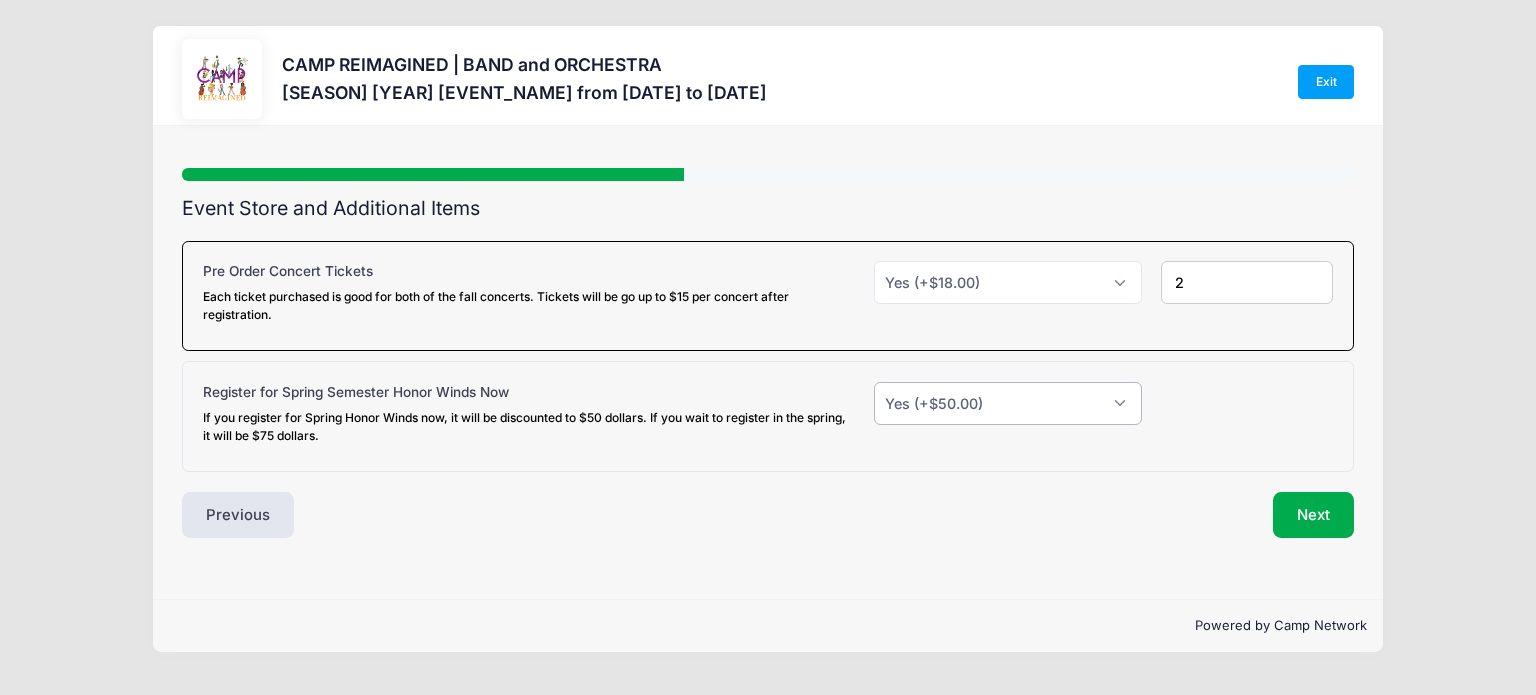 click on "Please Select Yes (+$50.00)
No" at bounding box center [1008, 403] 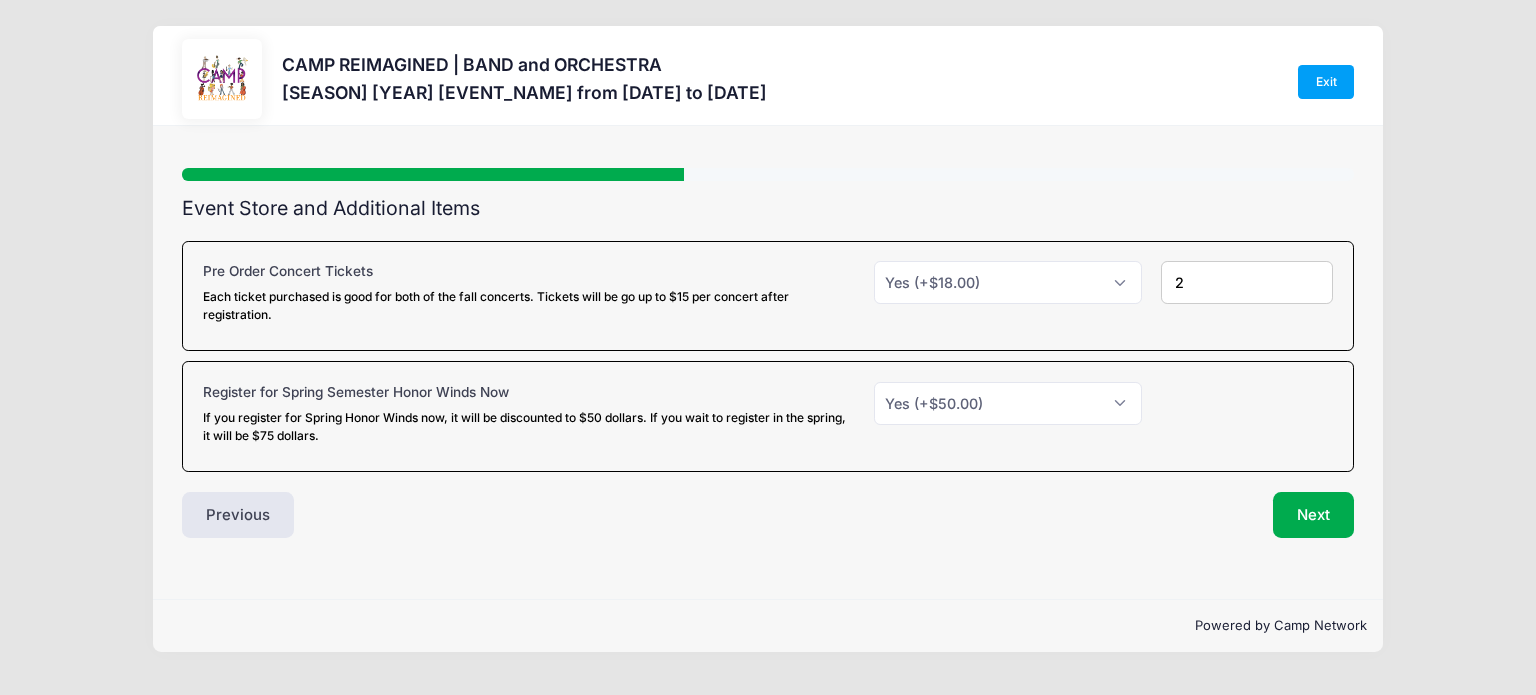 click on "[STEP] / [TOTAL_STEPS]
[STEP]
[STEP]
[STEP]
[MENU_ITEM]
[MENU_ITEM]
[MENU_ITEM]
[MENU_ITEM]
[SECTION_HEADER]
[FIELD_LABEL]
[FIRST]
[FIELD_LABEL]
[LAST]
NN" at bounding box center (768, 362) 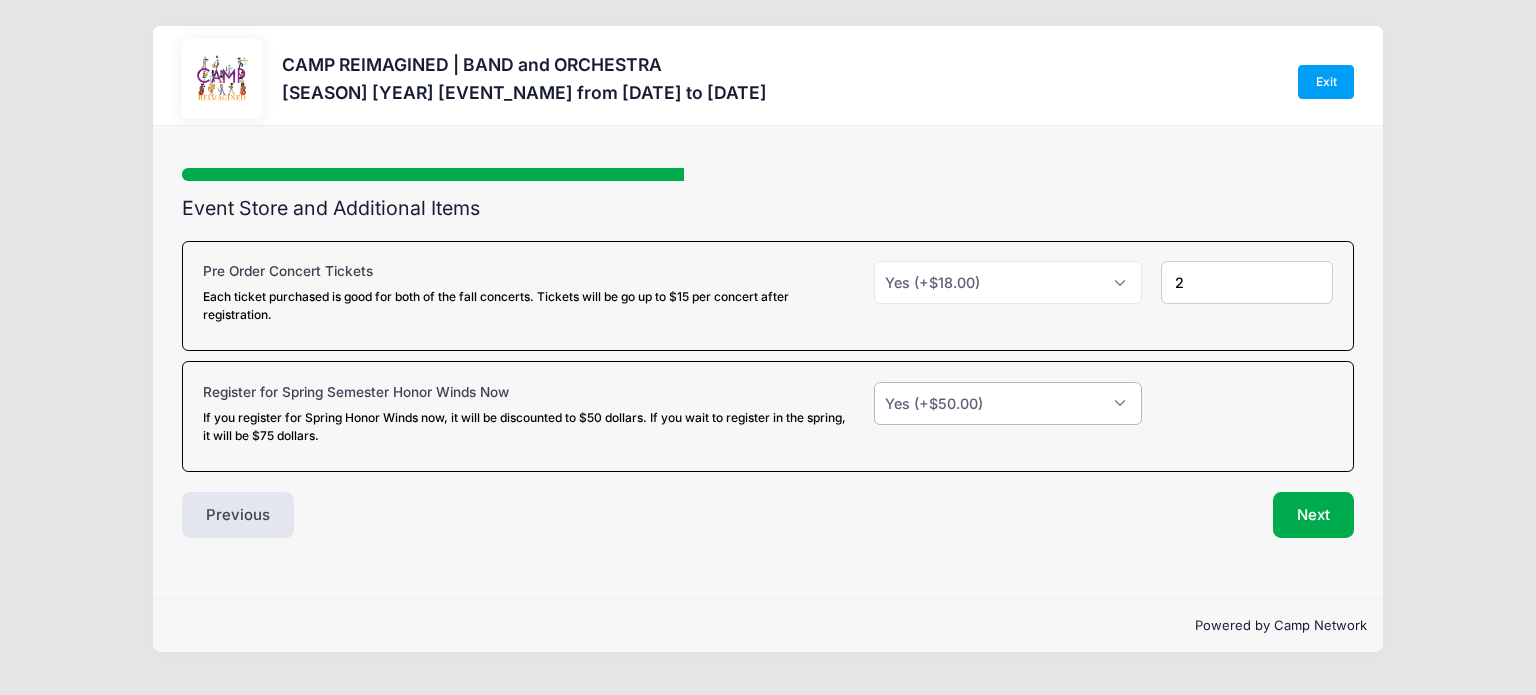click on "Please Select Yes (+$50.00)
No" at bounding box center (1008, 403) 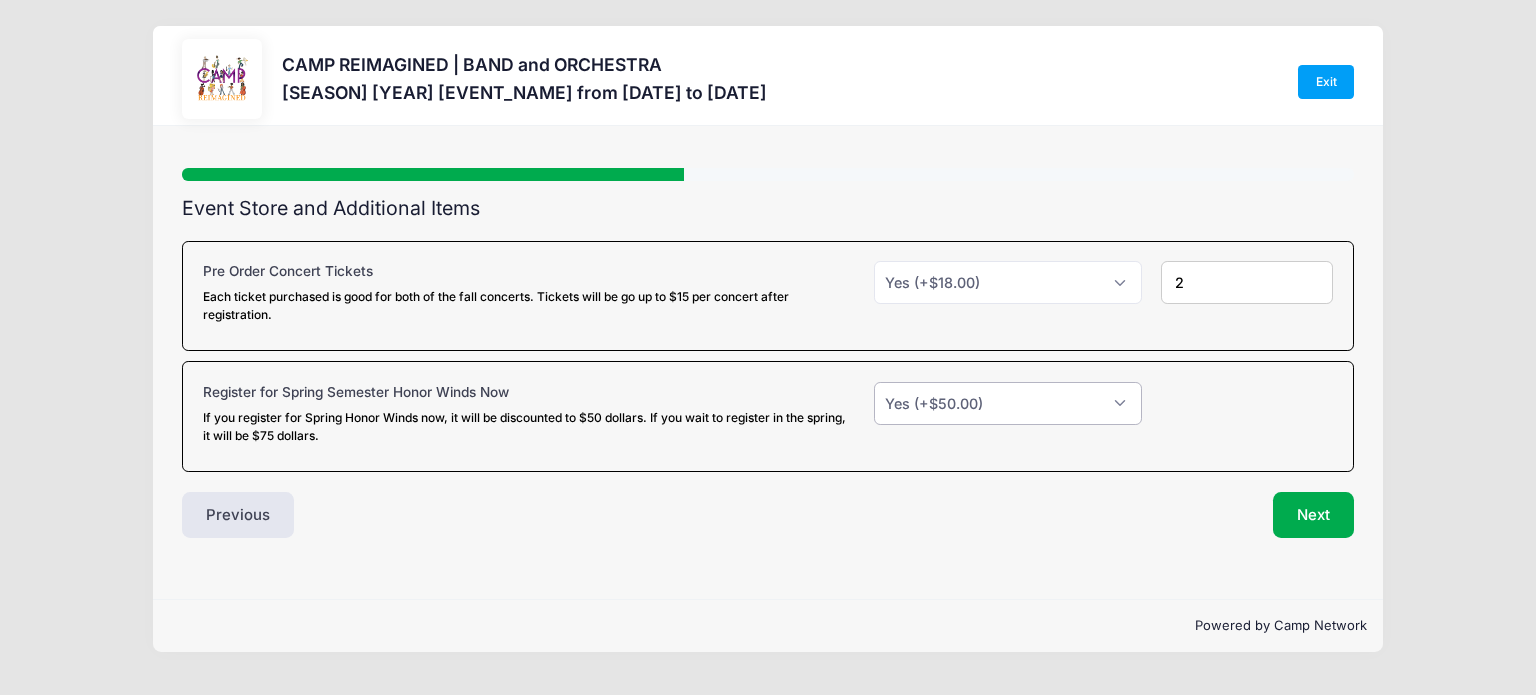 select on "0" 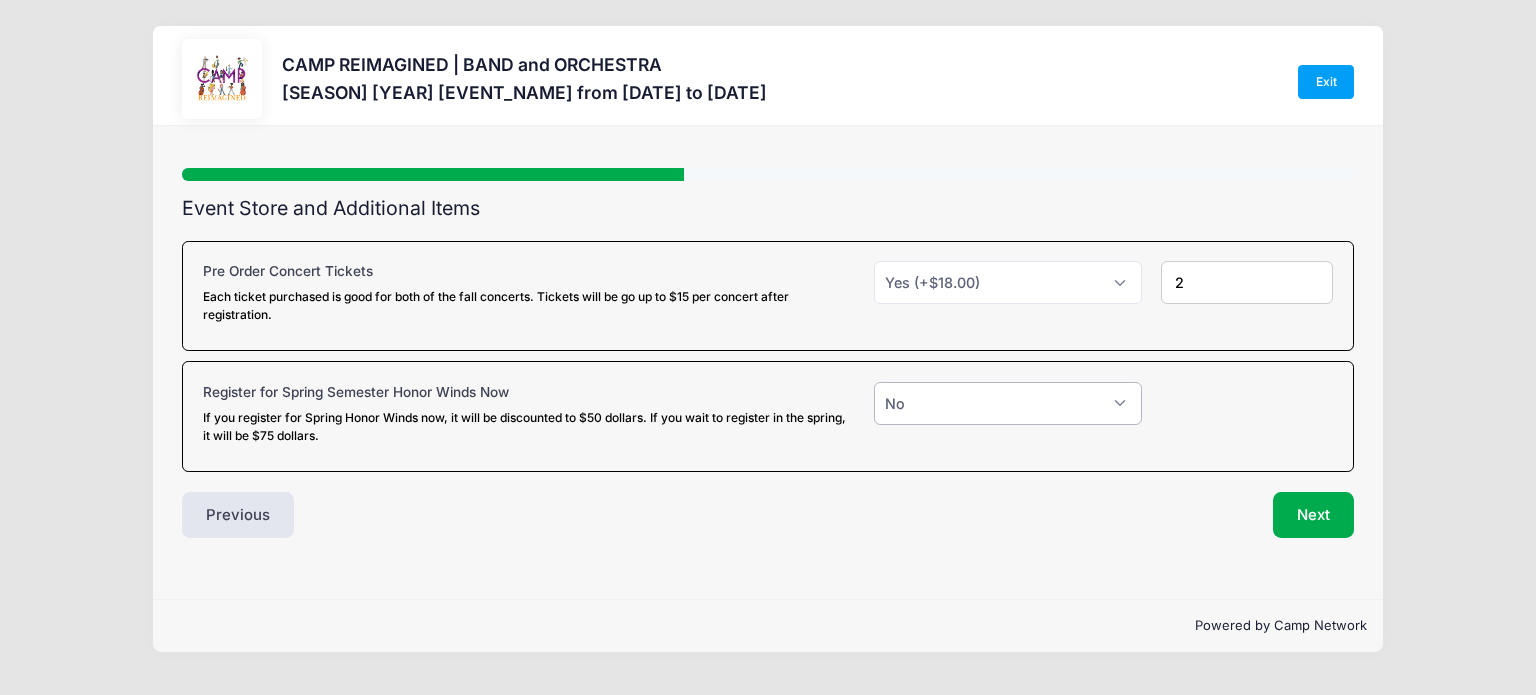 click on "Please Select Yes (+$50.00)
No" at bounding box center [1008, 403] 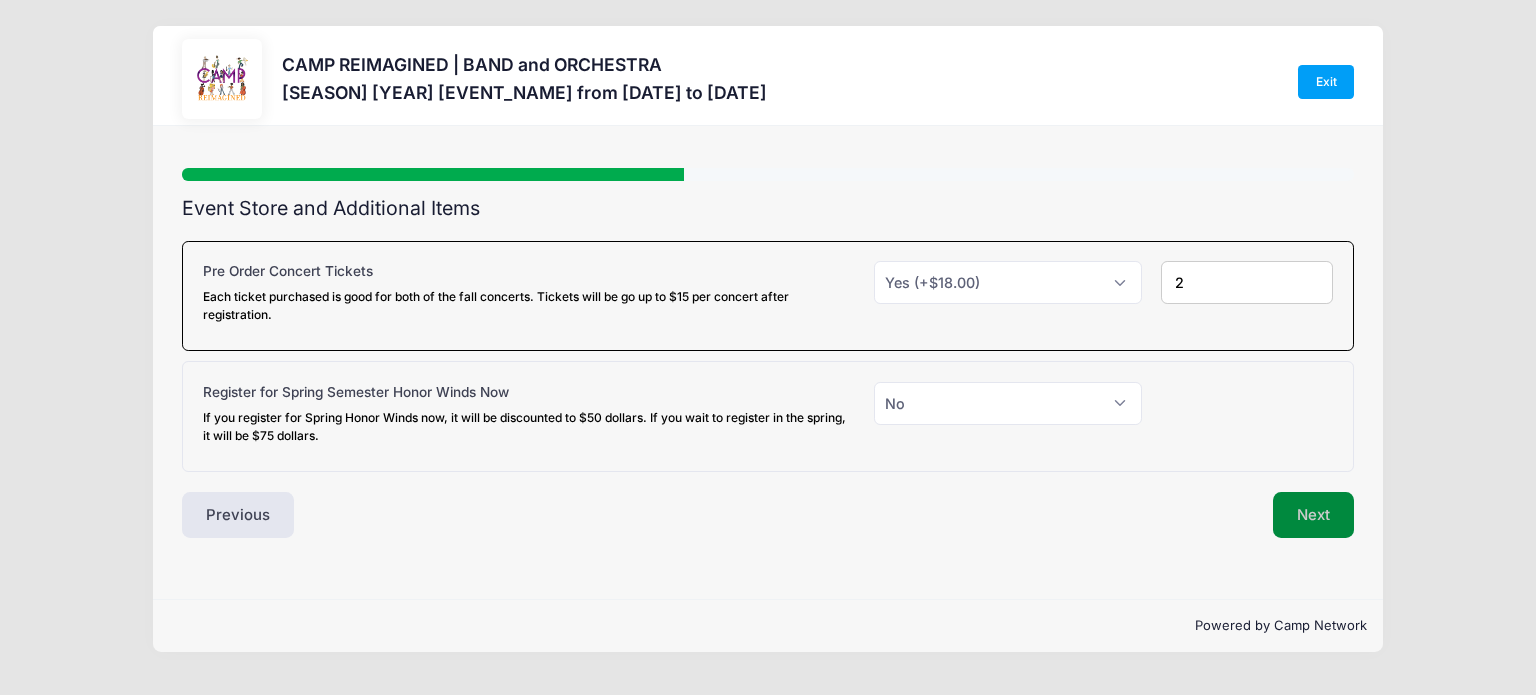 click on "Next" at bounding box center (1313, 515) 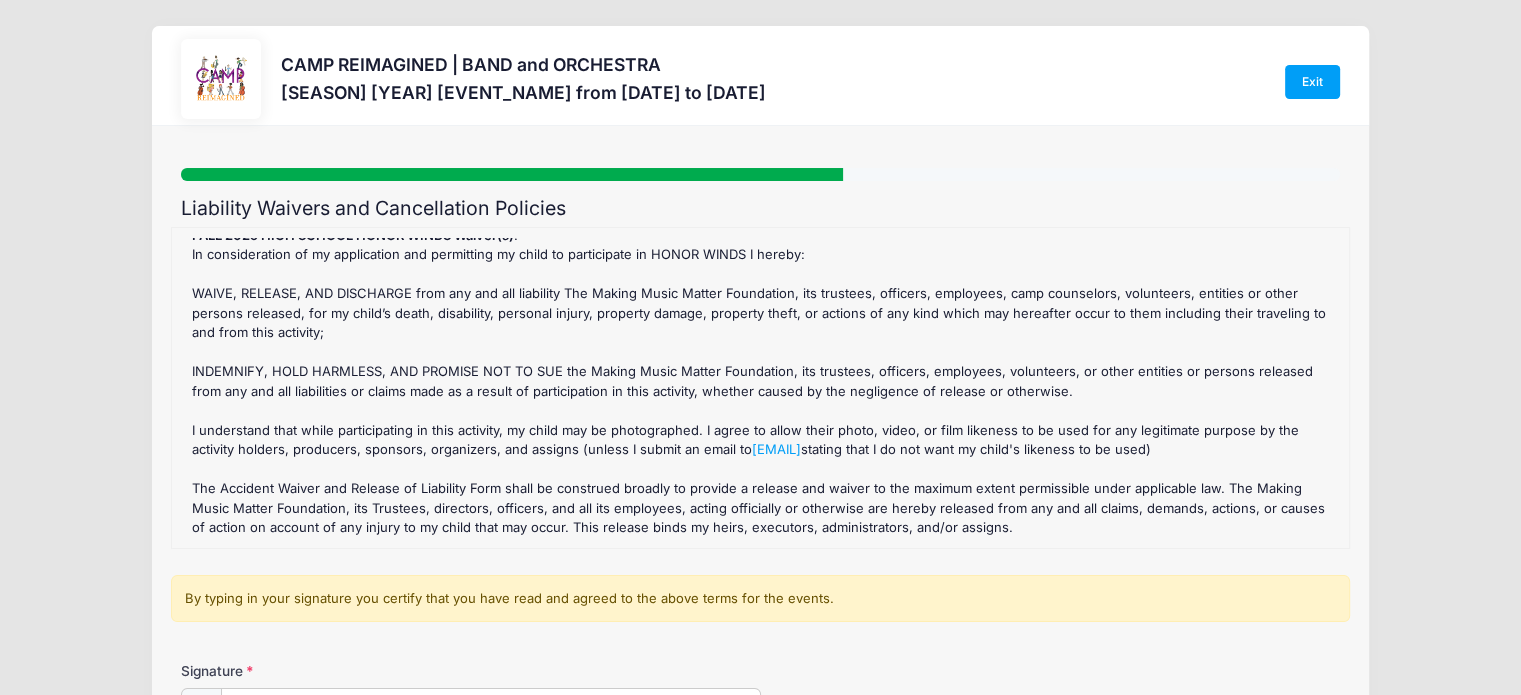 scroll, scrollTop: 109, scrollLeft: 0, axis: vertical 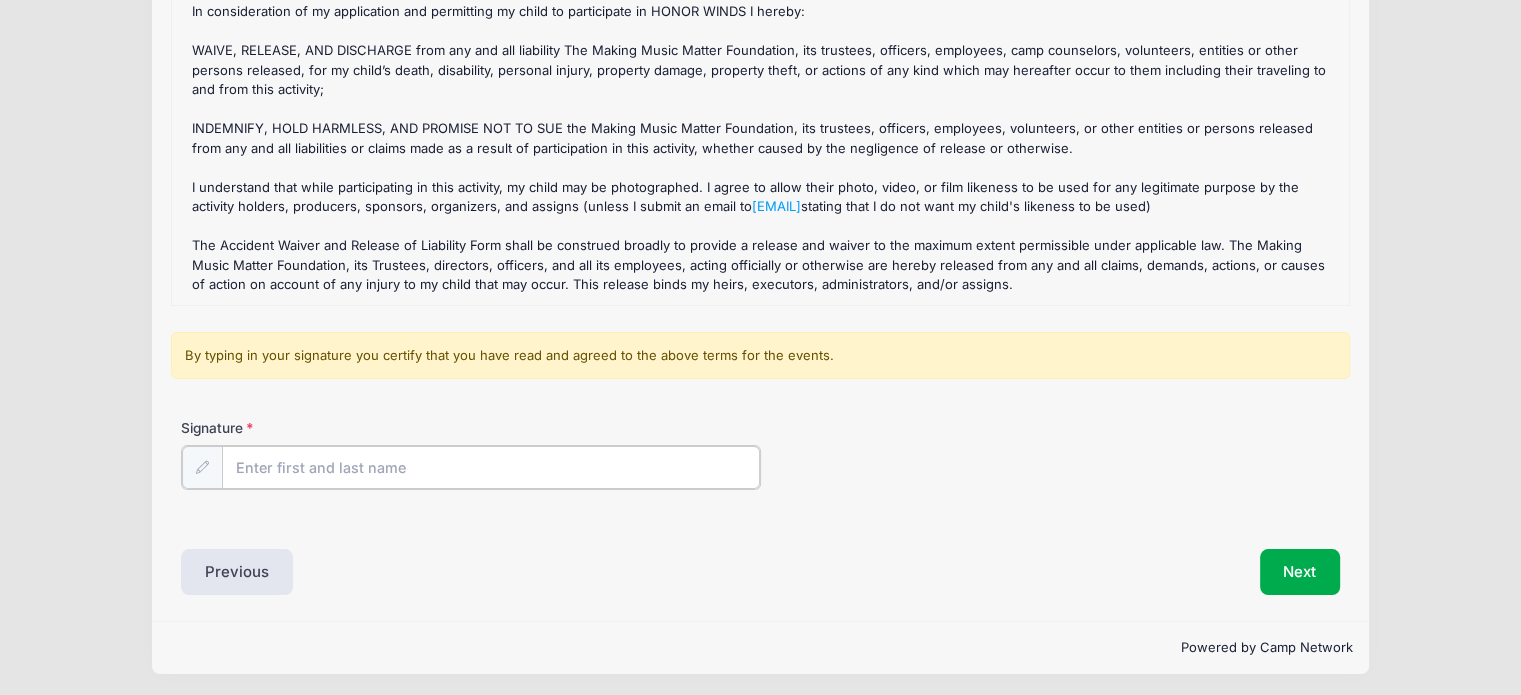 click on "Signature" at bounding box center (491, 467) 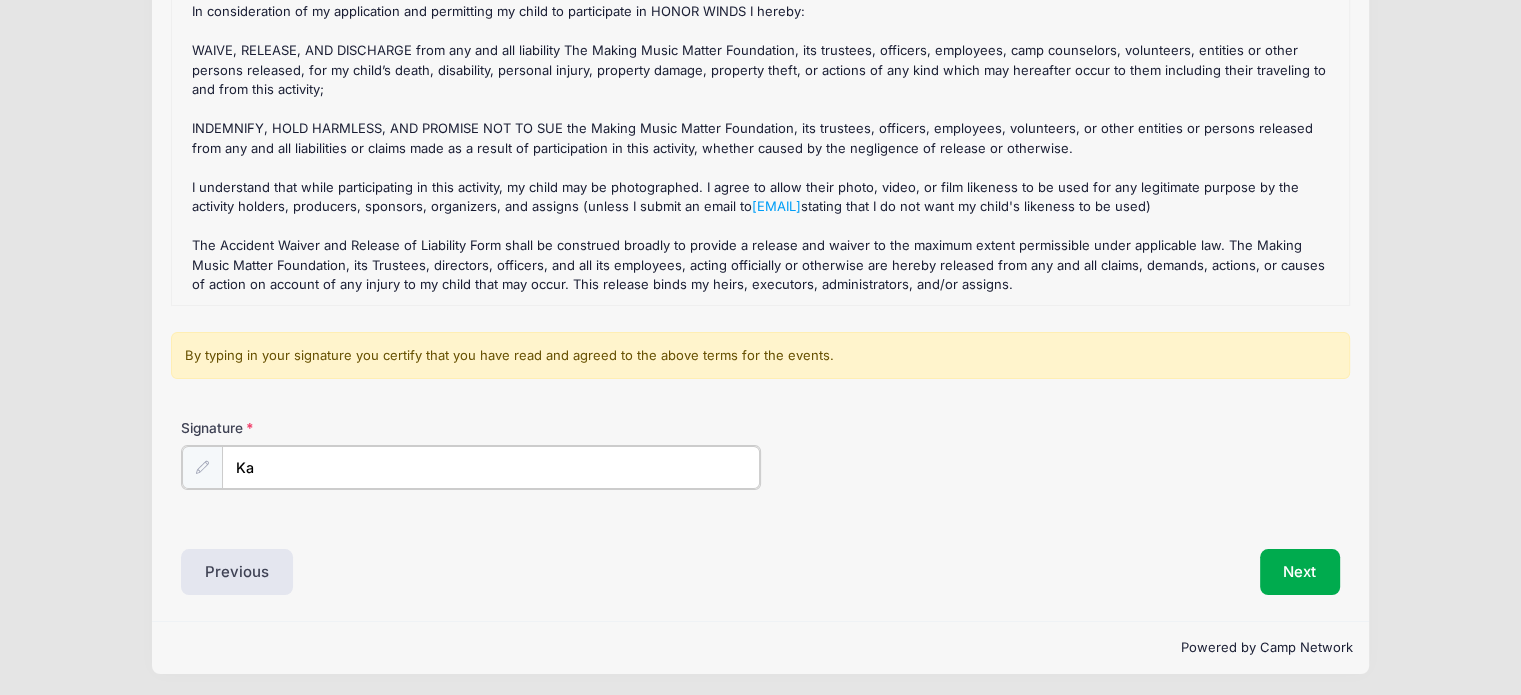type on "K" 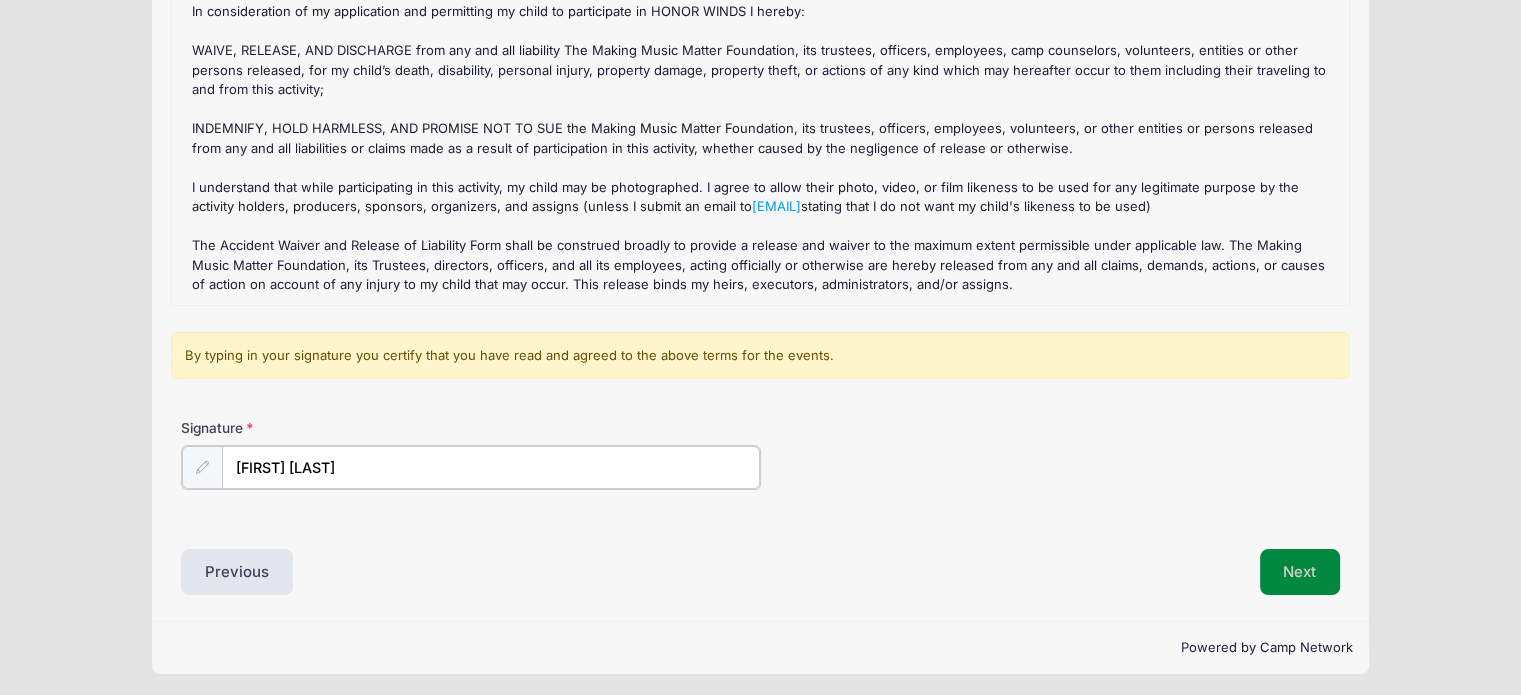 type on "[FIRST] [LAST]" 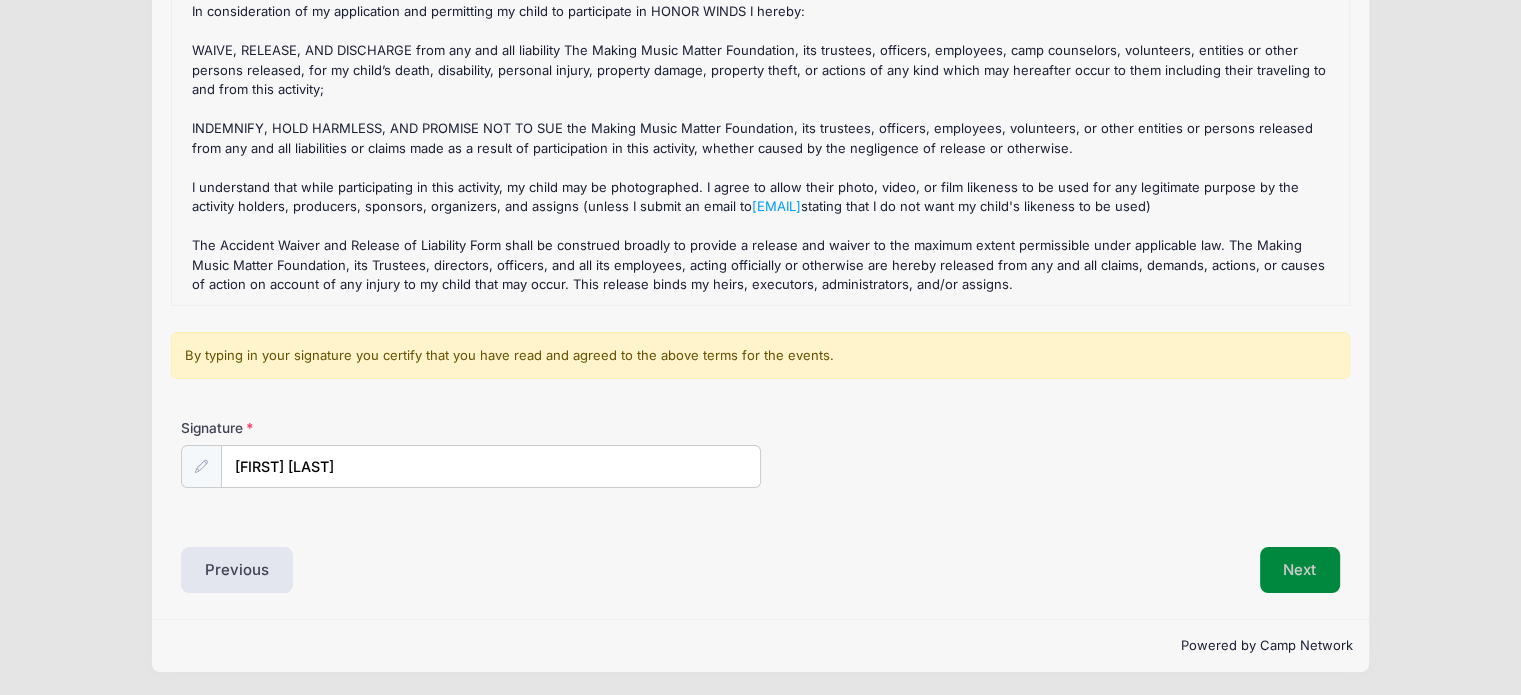 click on "Next" at bounding box center (1300, 570) 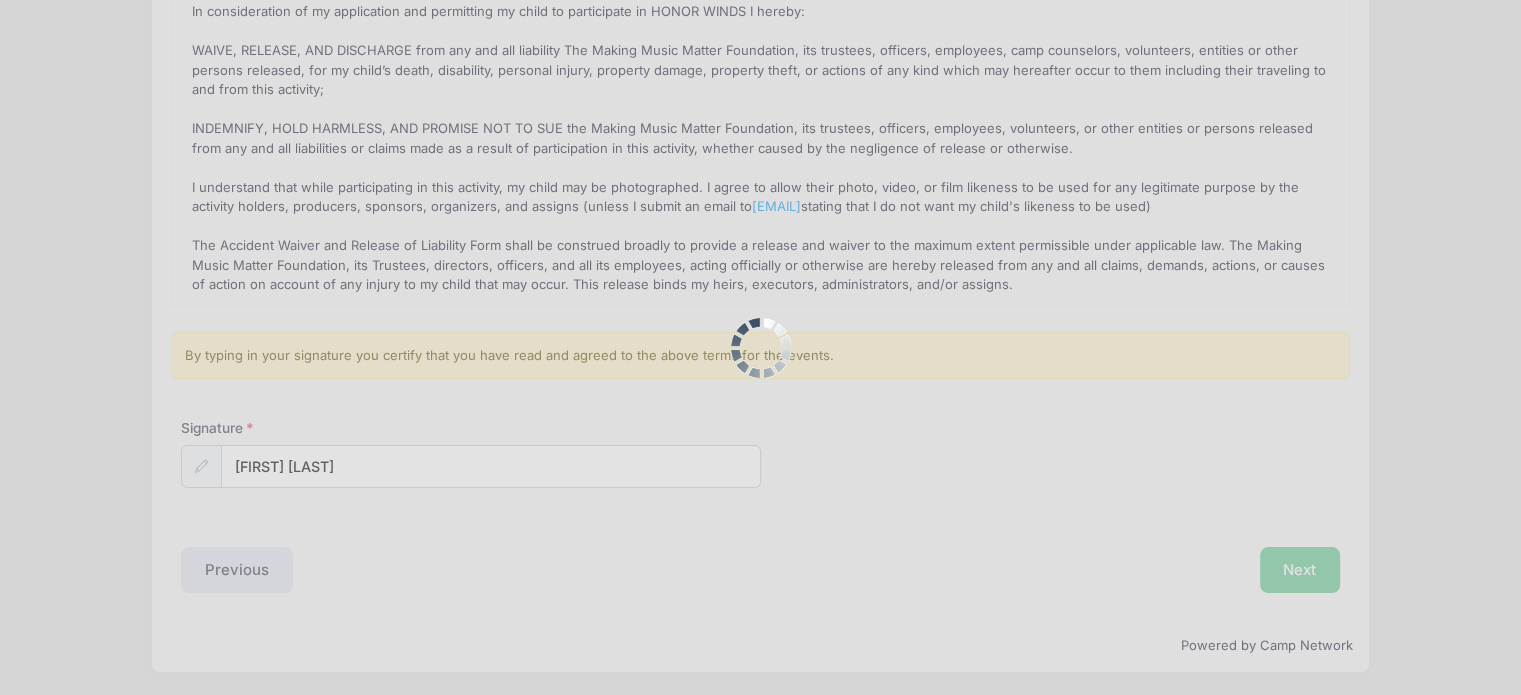 scroll, scrollTop: 0, scrollLeft: 0, axis: both 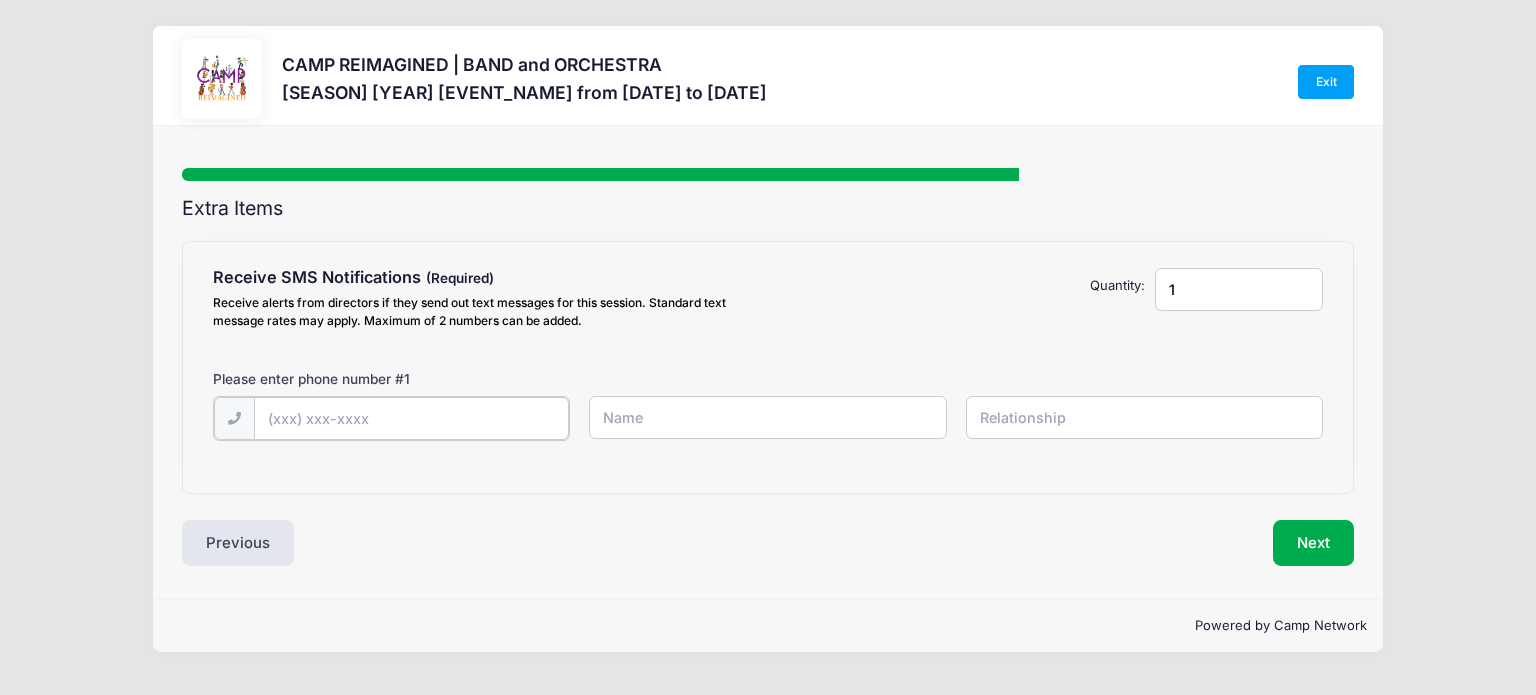 click at bounding box center [0, 0] 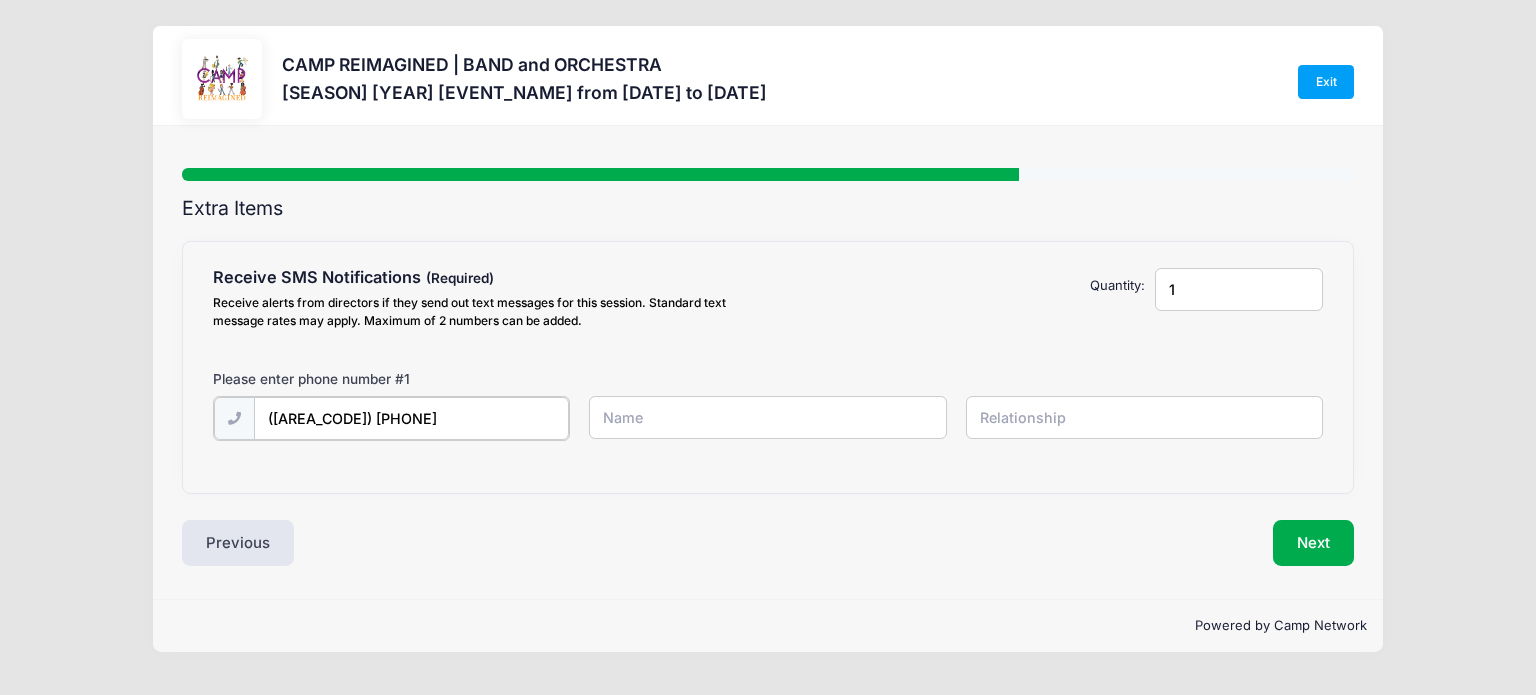 type on "([AREA_CODE]) [PHONE]" 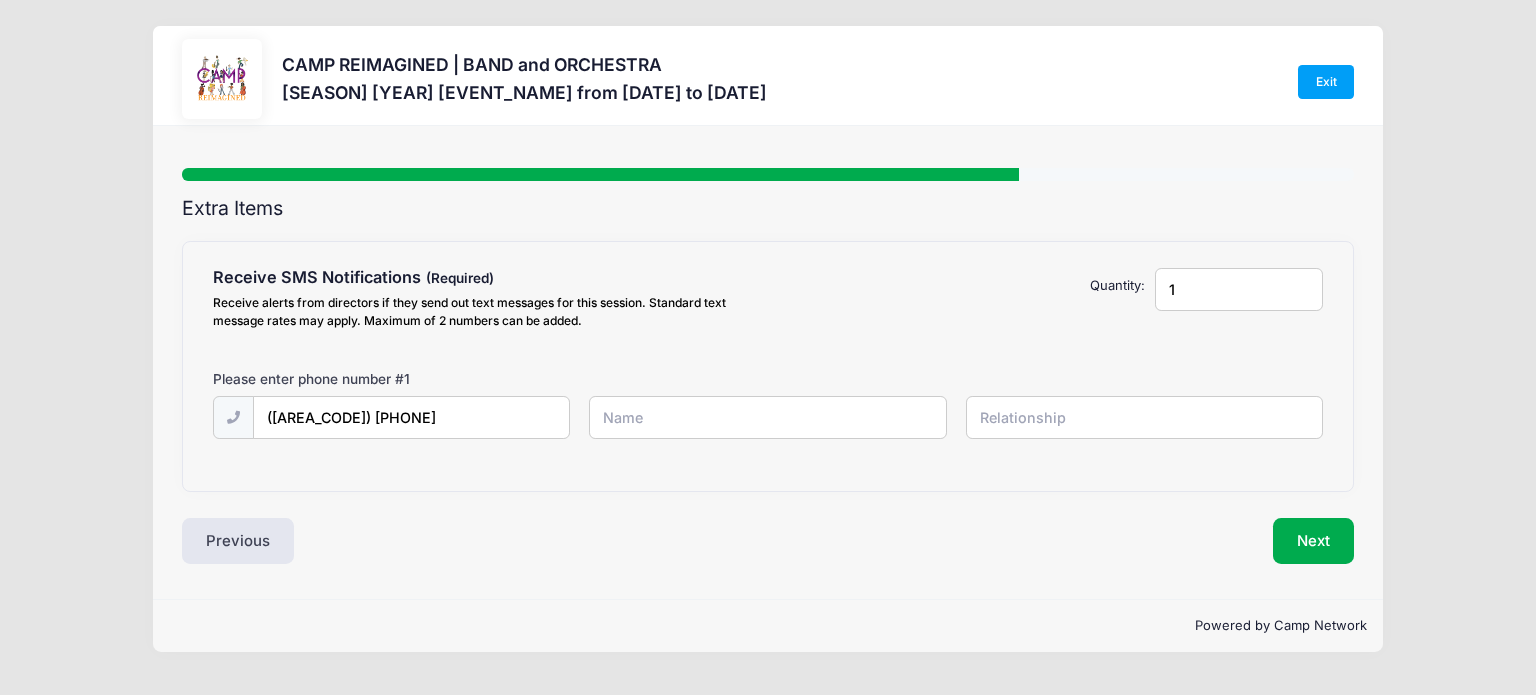 click at bounding box center [0, 0] 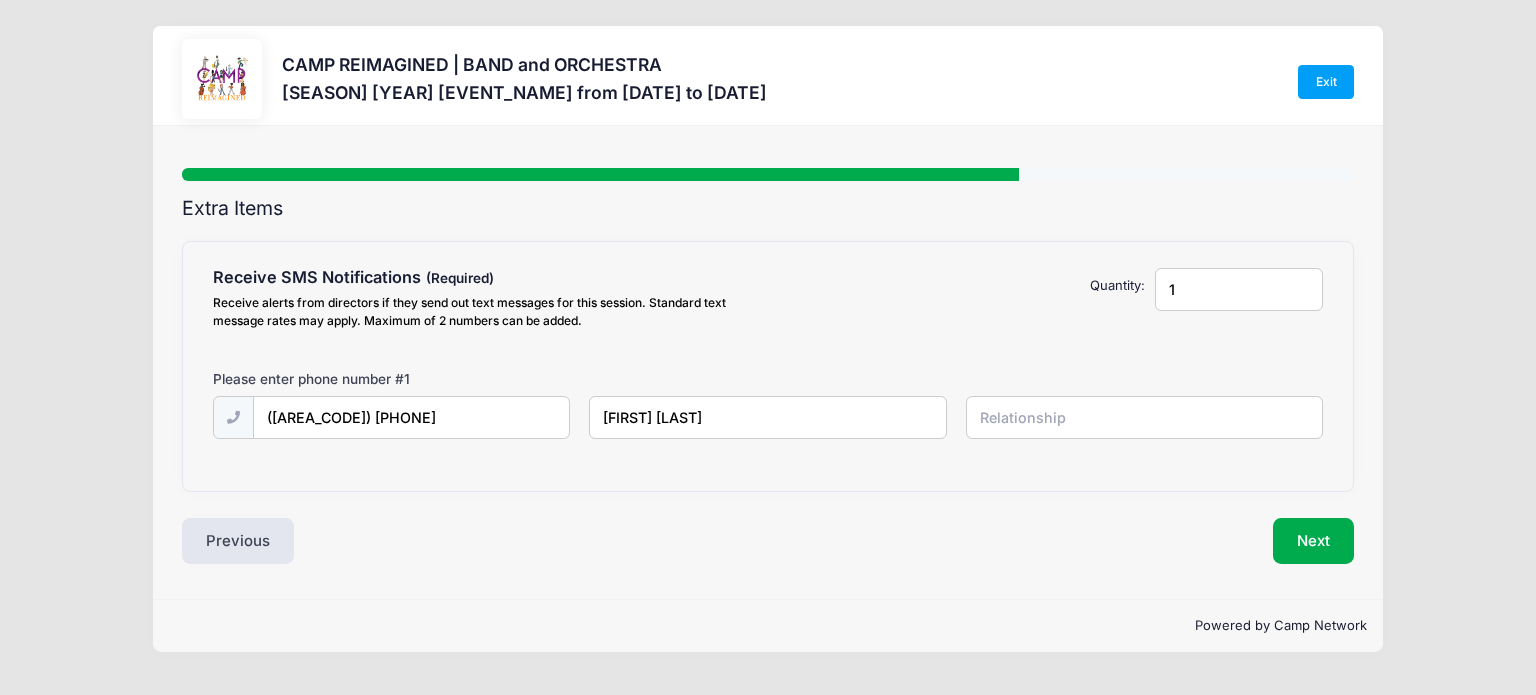 type on "[FIRST] [LAST]" 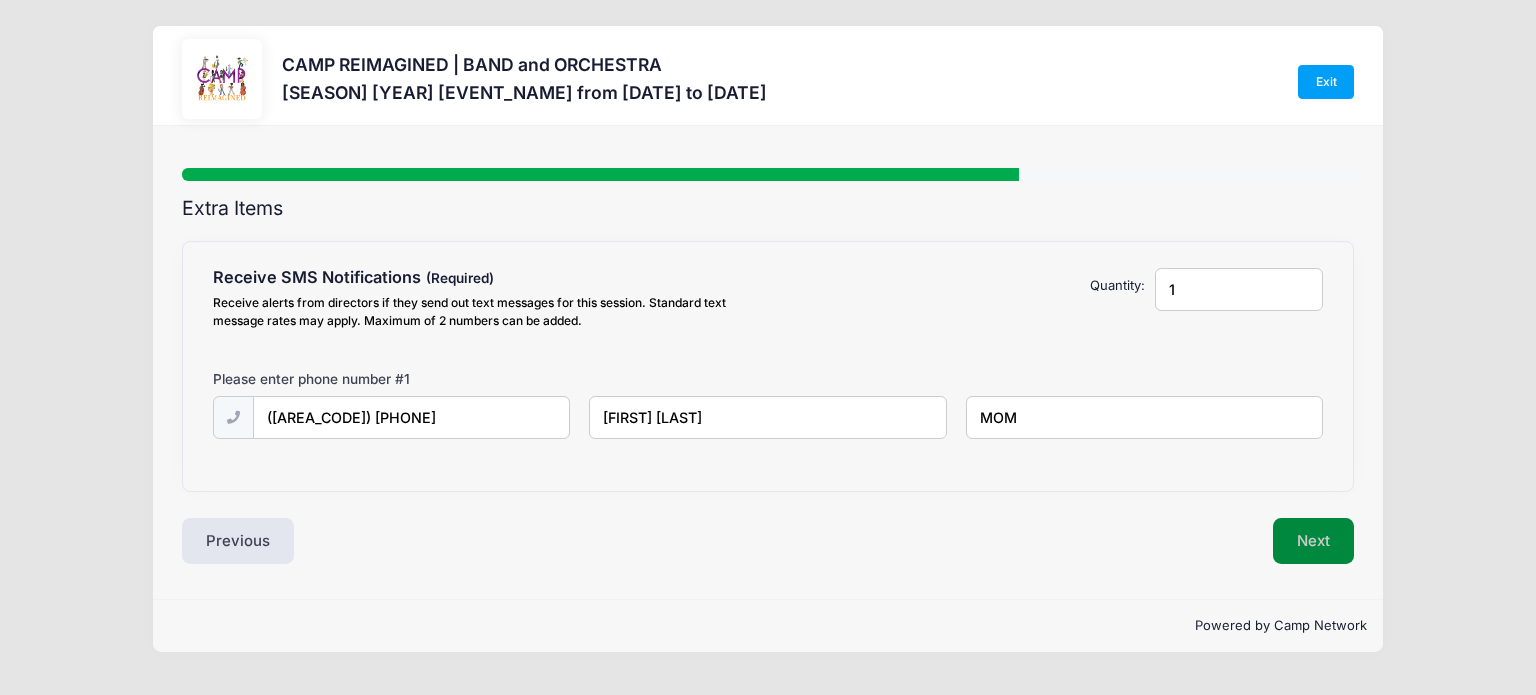type on "MOM" 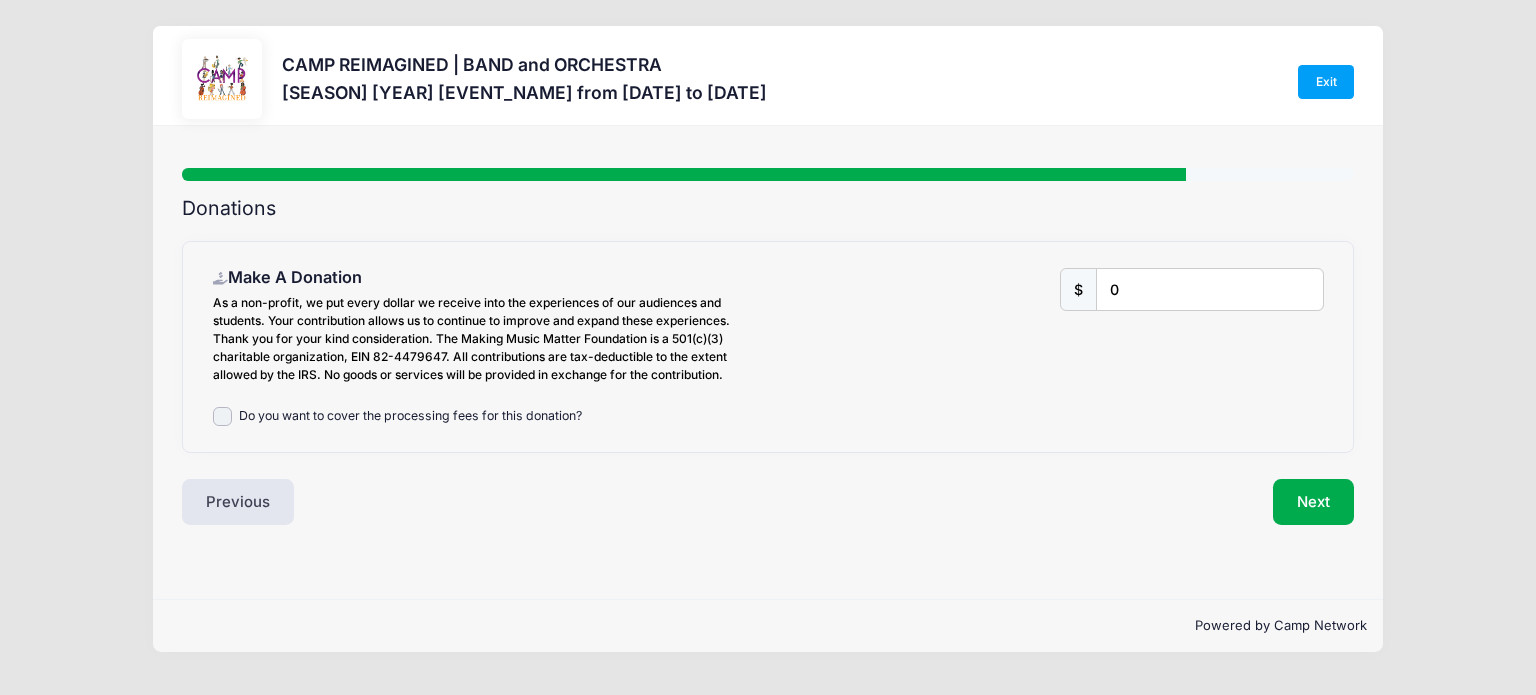 click on "Do you want to cover the processing fees for this donation?" at bounding box center (410, 416) 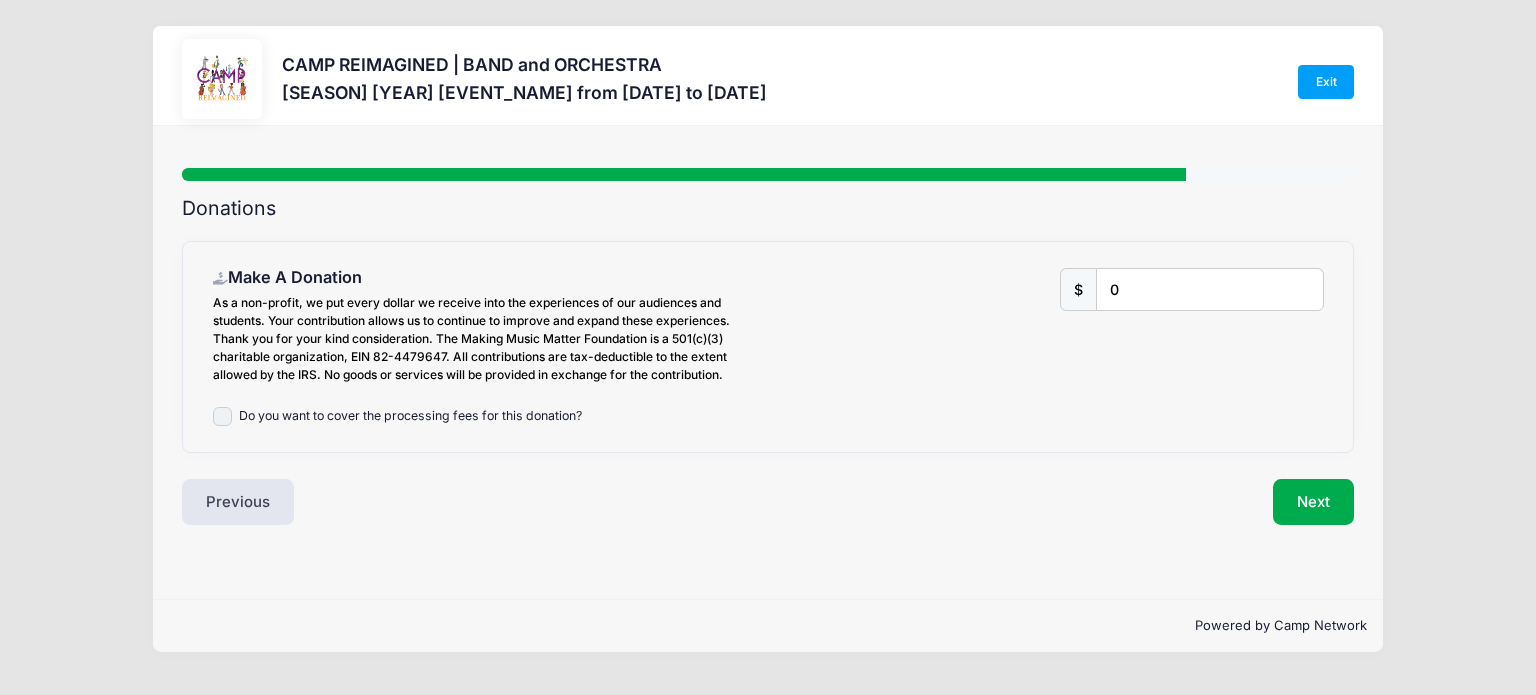 click on "Do you want to cover the processing fees for this donation?" at bounding box center (223, 417) 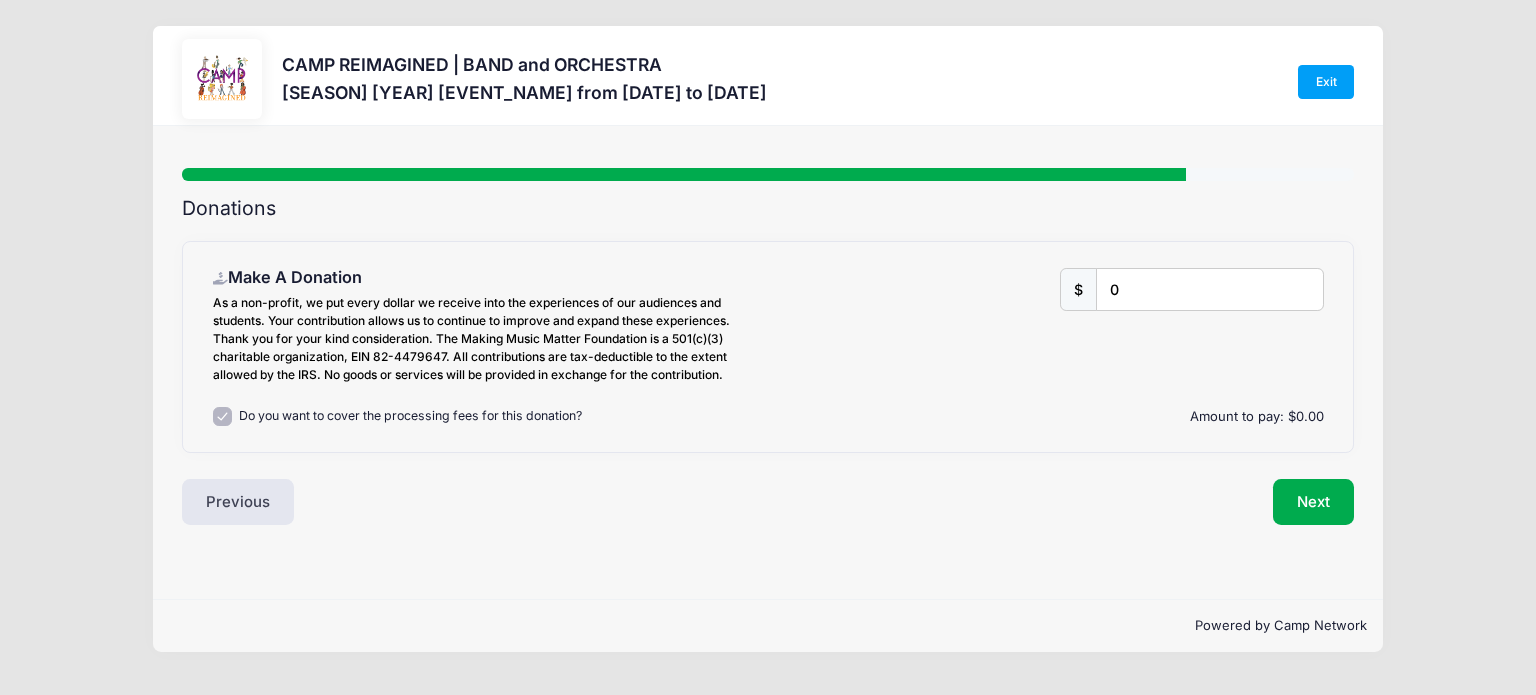 click on "Do you want to cover the processing fees for this donation?" at bounding box center [410, 416] 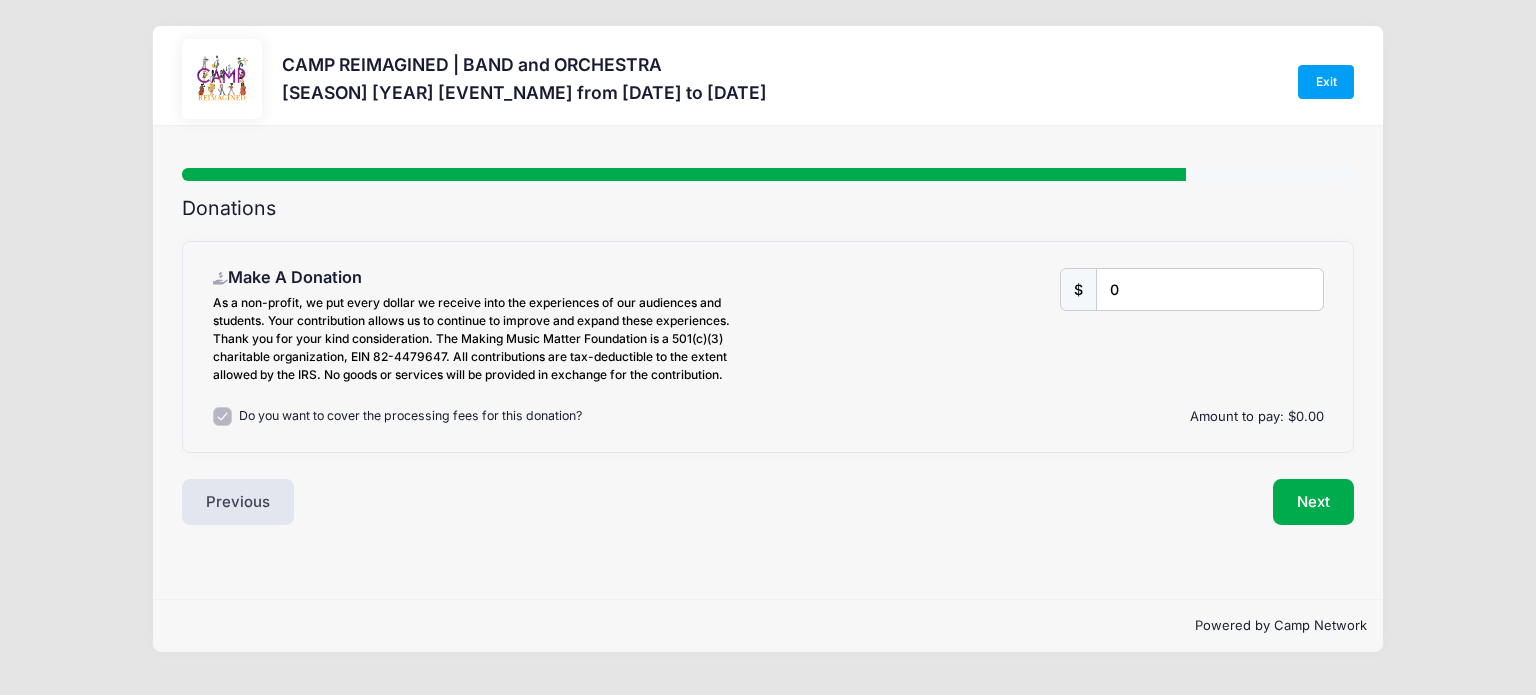 click on "Do you want to cover the processing fees for this donation?" at bounding box center (223, 417) 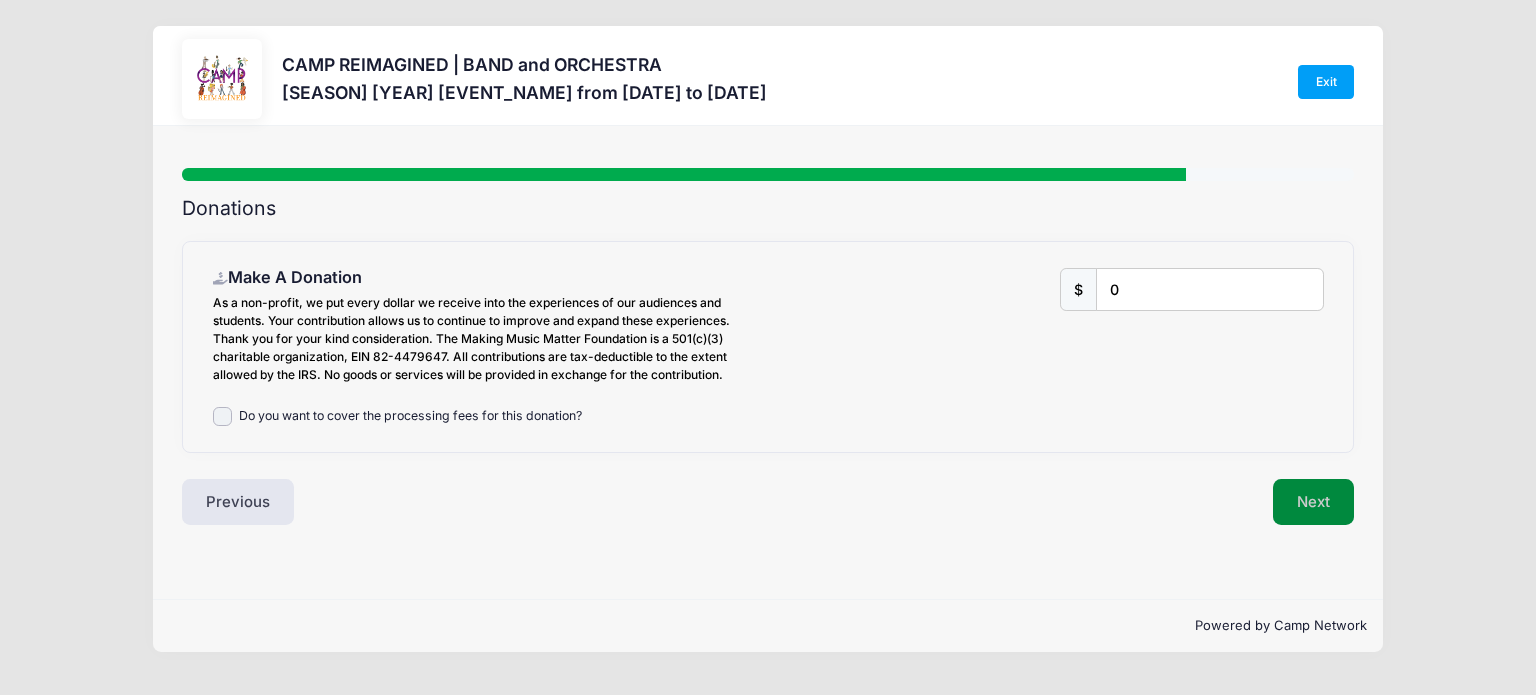 click on "Next" at bounding box center [1313, 502] 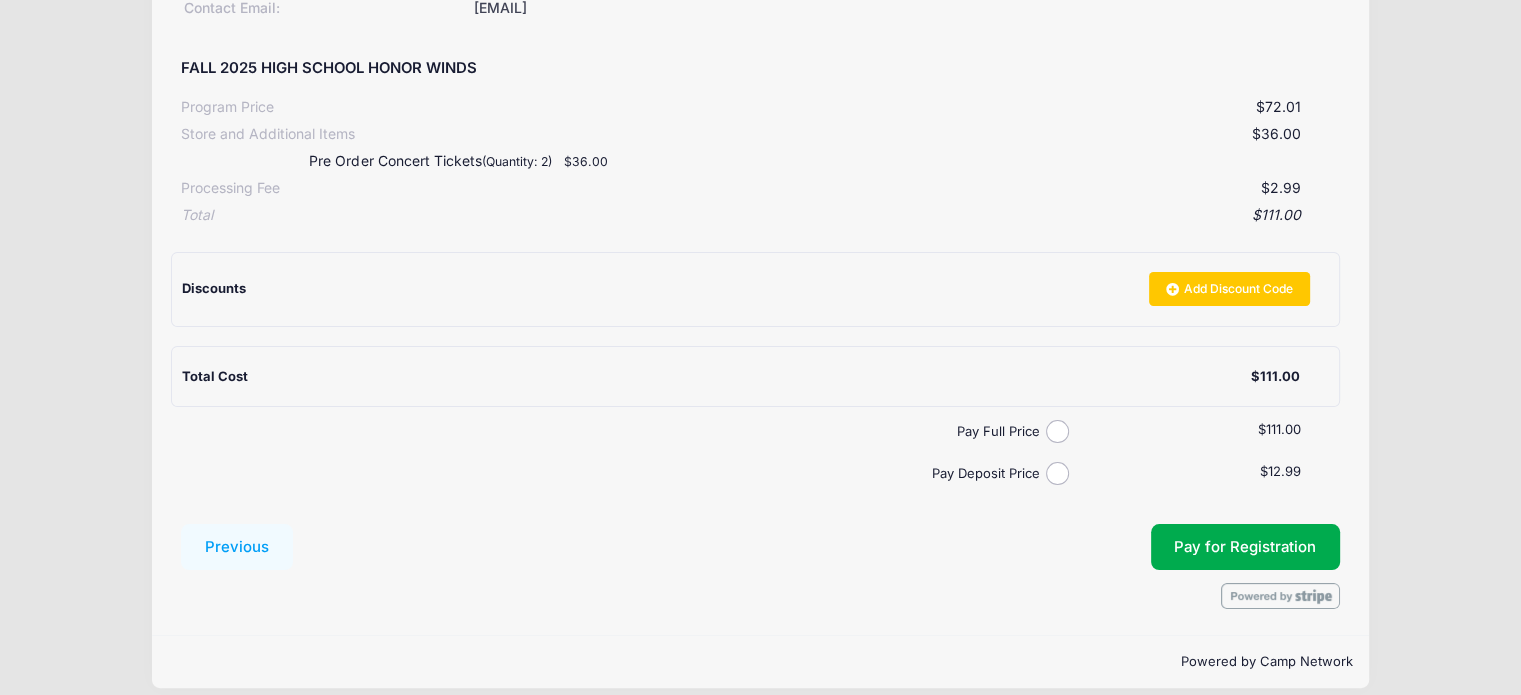 scroll, scrollTop: 351, scrollLeft: 0, axis: vertical 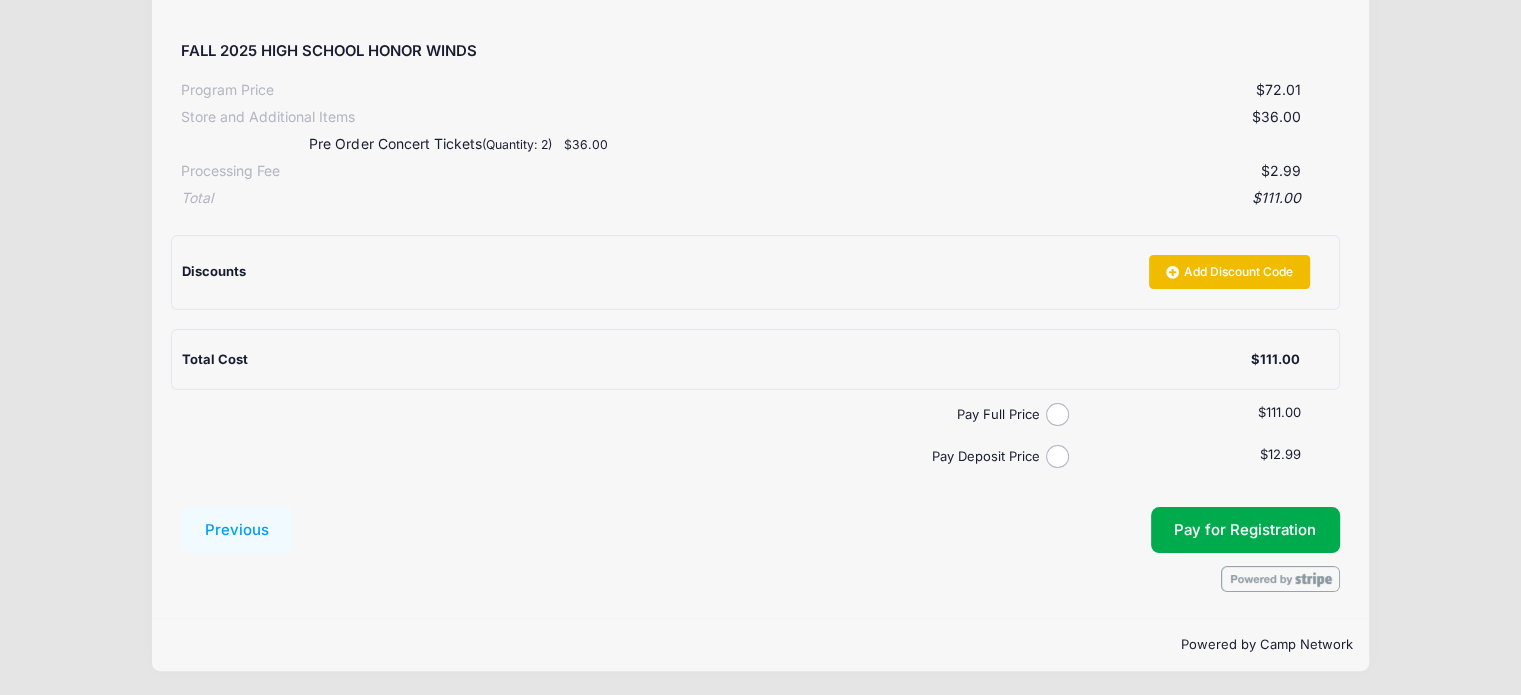 click on "Add Discount Code" at bounding box center [1229, 272] 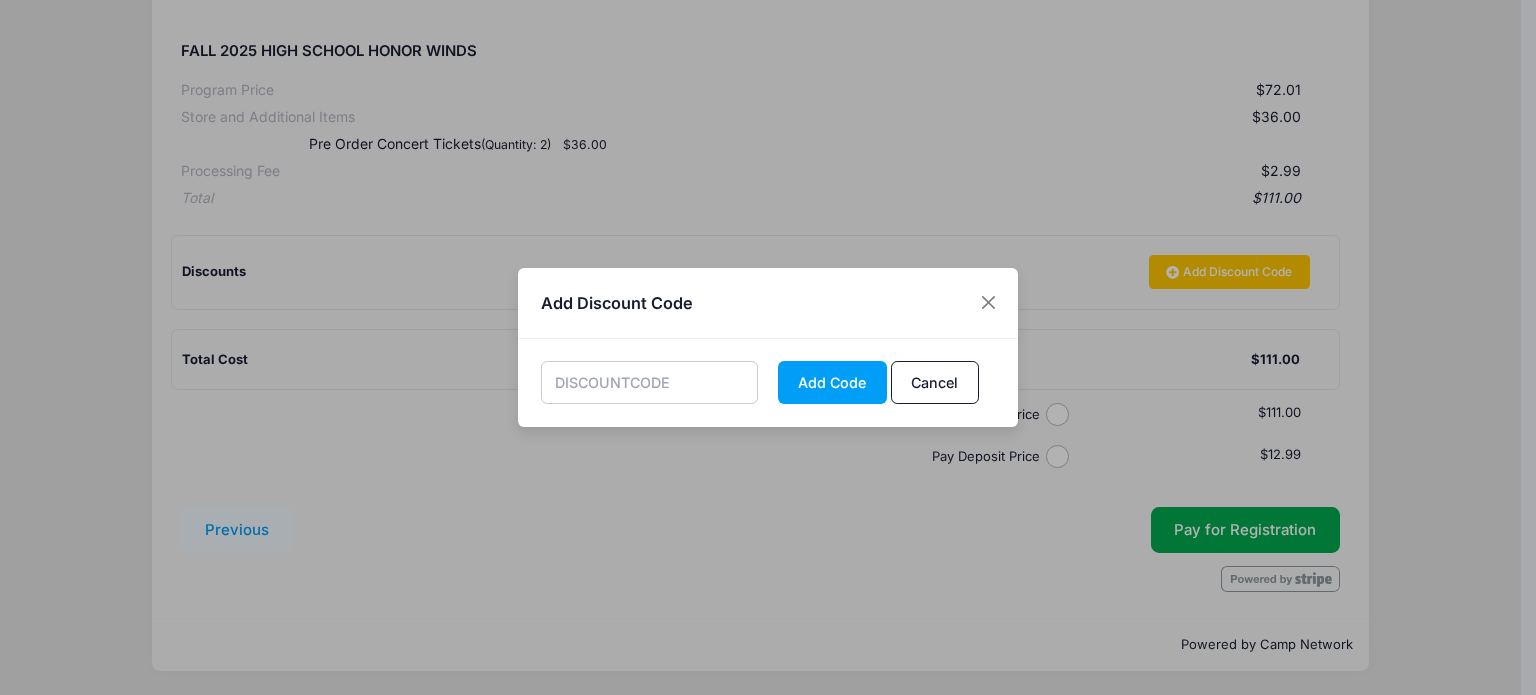 click at bounding box center [650, 382] 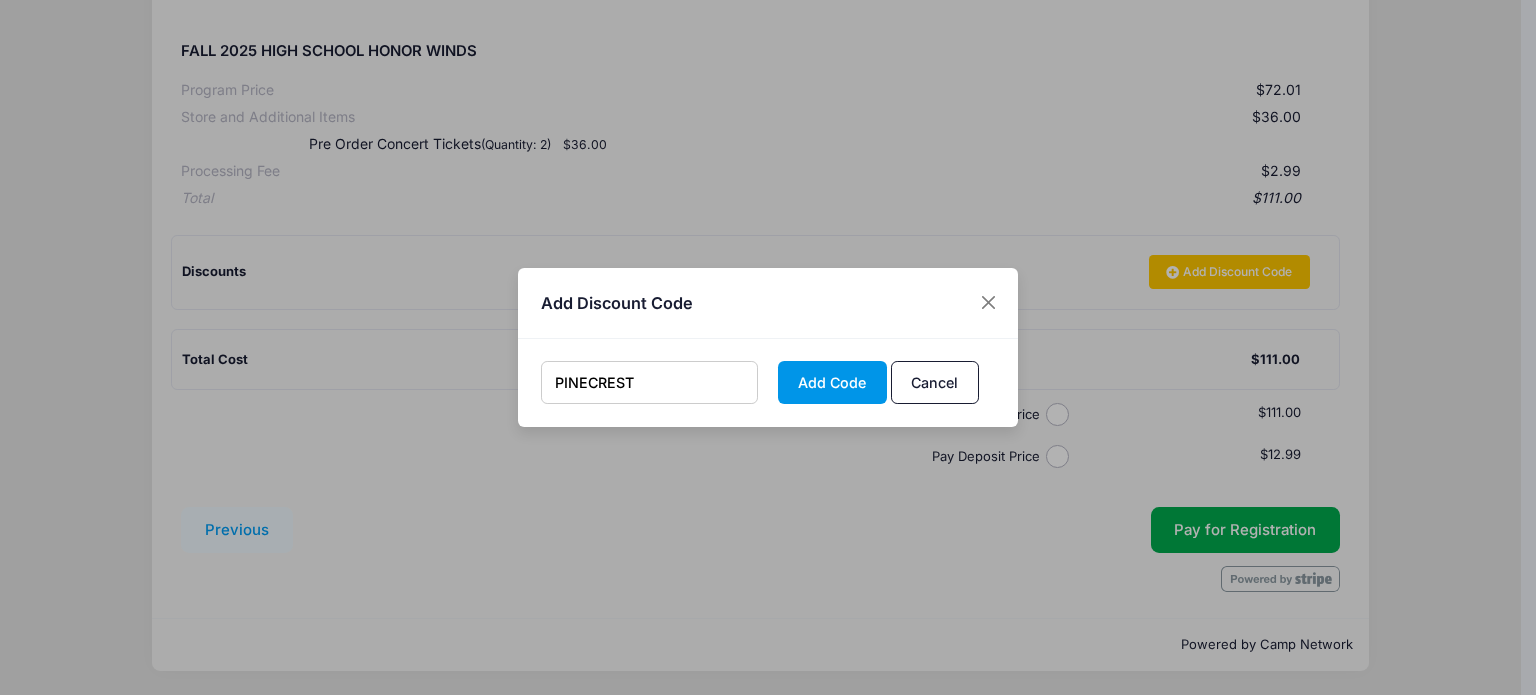 type on "PINECREST" 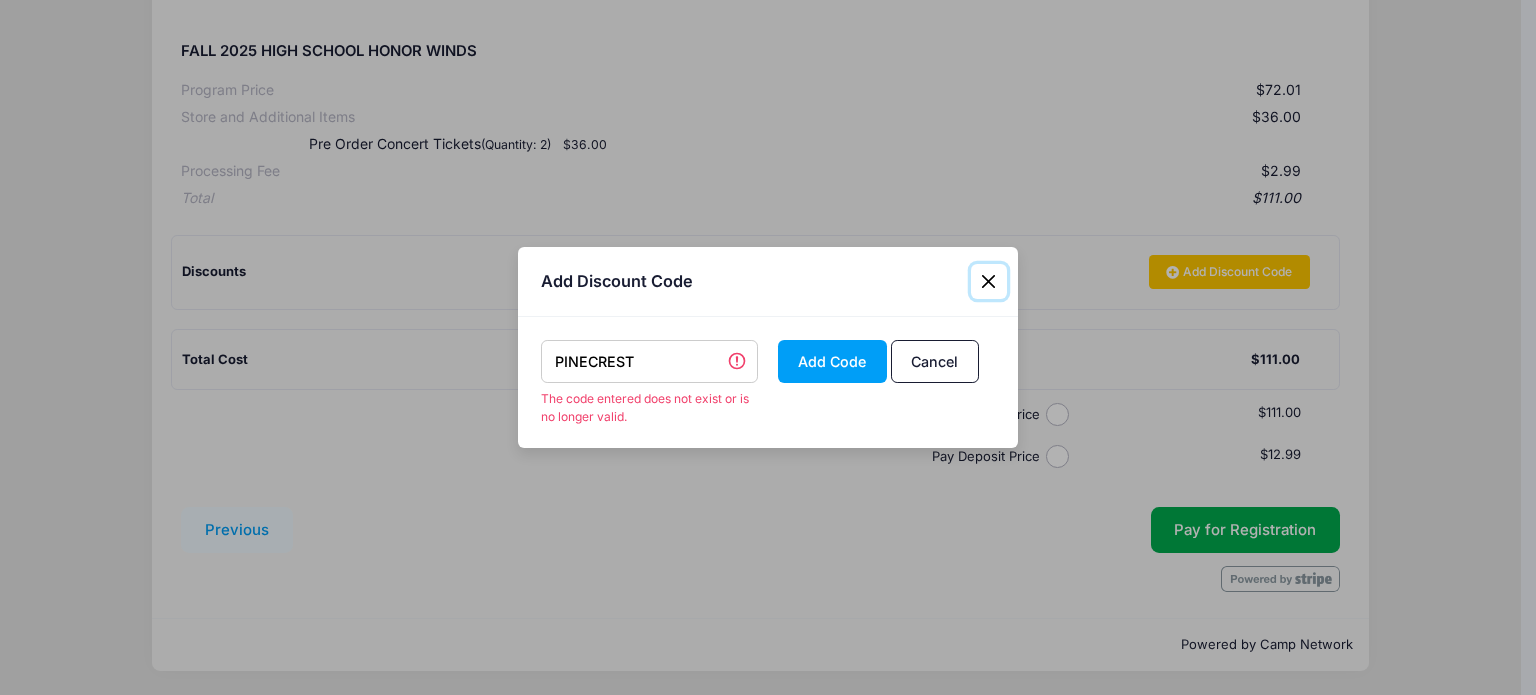 click at bounding box center [989, 282] 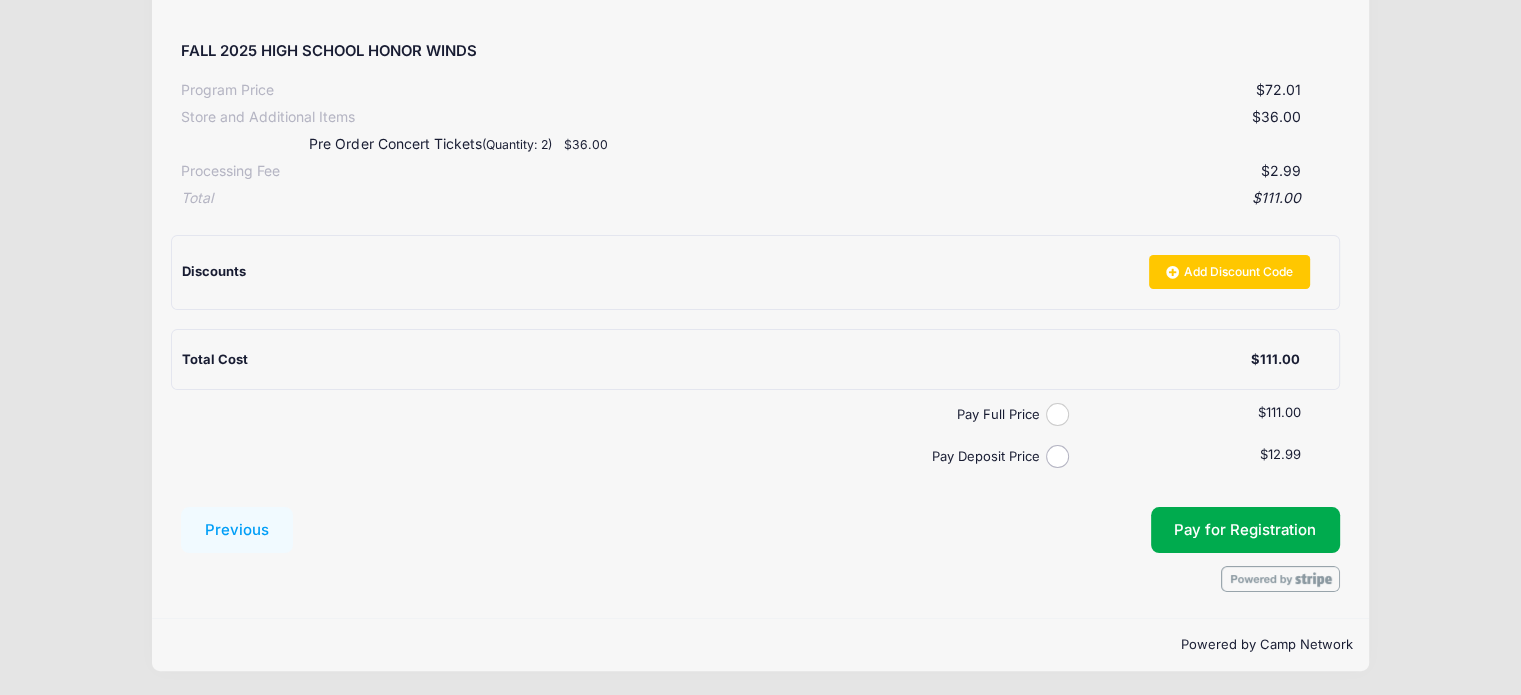 click on "Pay Full Price" at bounding box center (1057, 414) 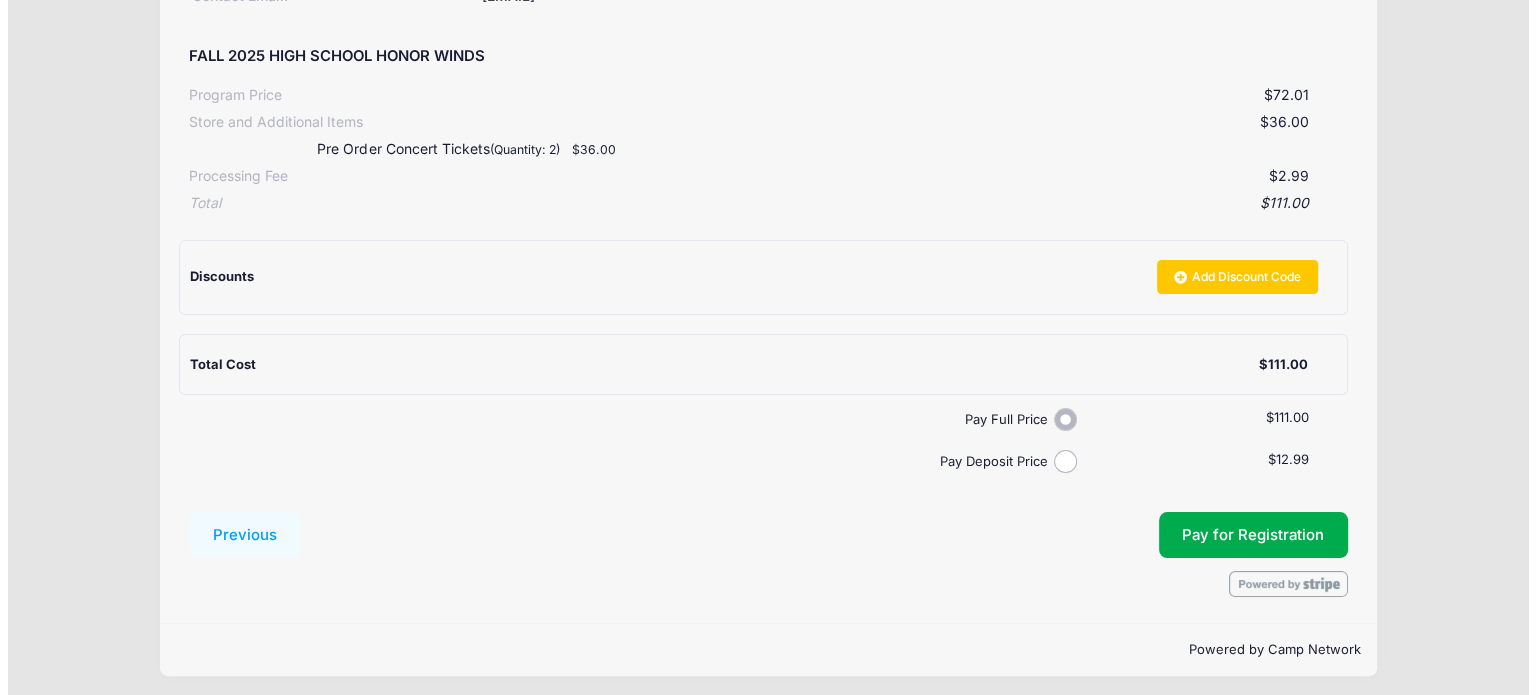 scroll, scrollTop: 351, scrollLeft: 0, axis: vertical 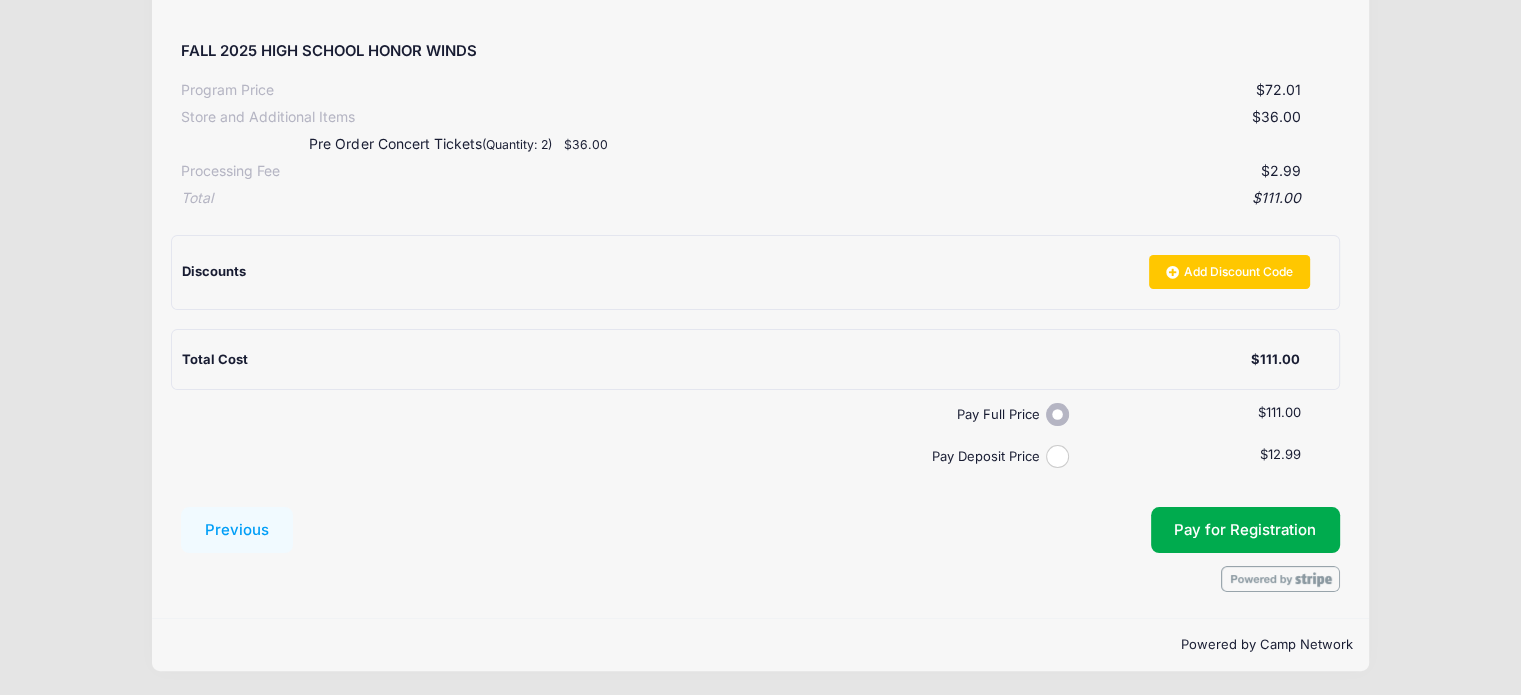 click on "Pay Deposit Price" at bounding box center [1057, 456] 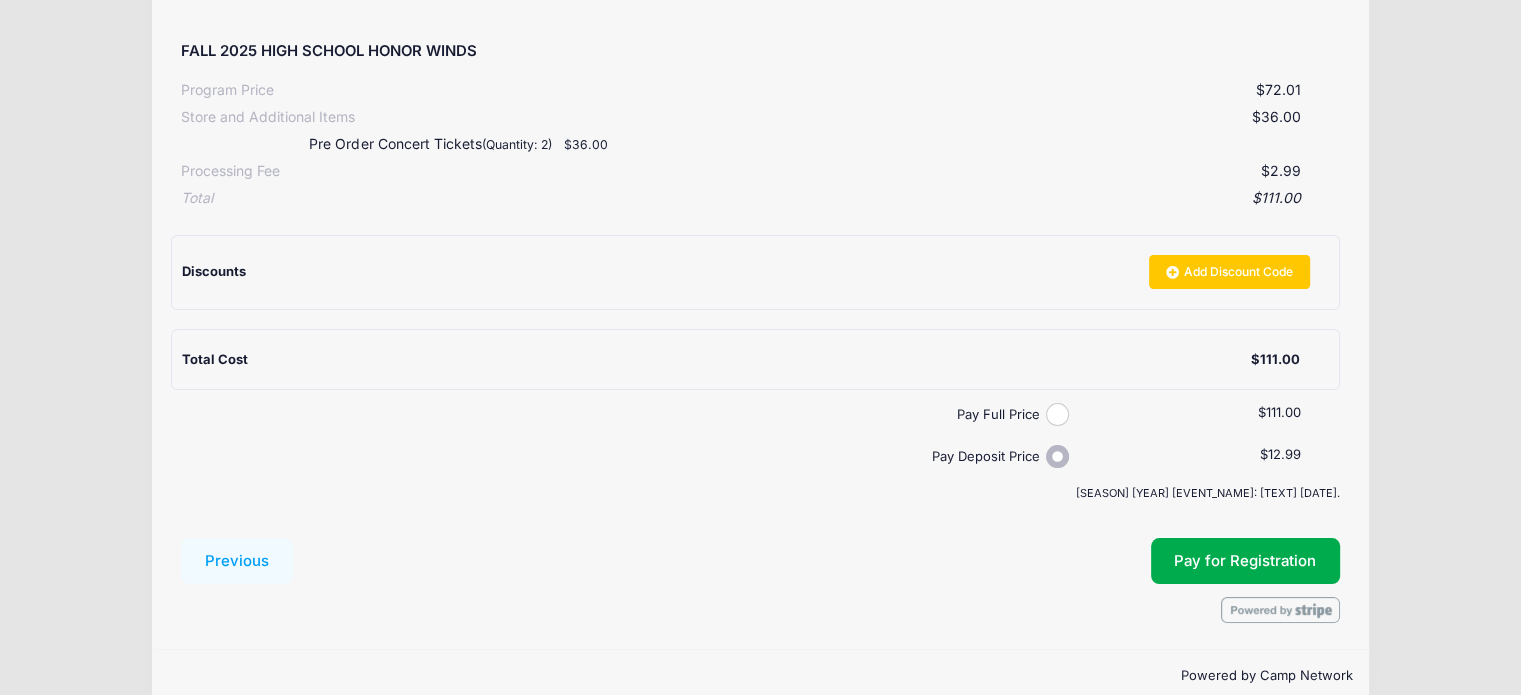 click on "Pay Full Price" at bounding box center (1057, 414) 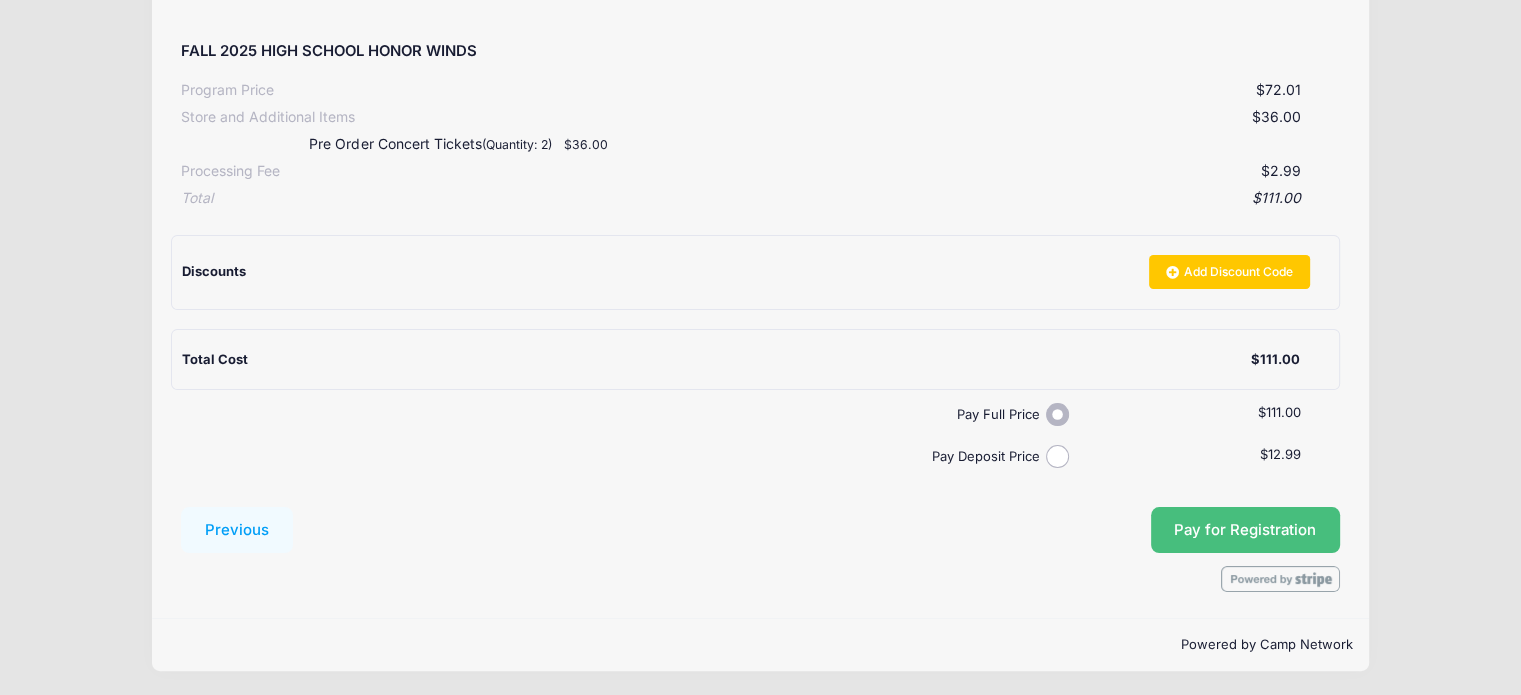 click on "Pay for Registration" at bounding box center [1245, 530] 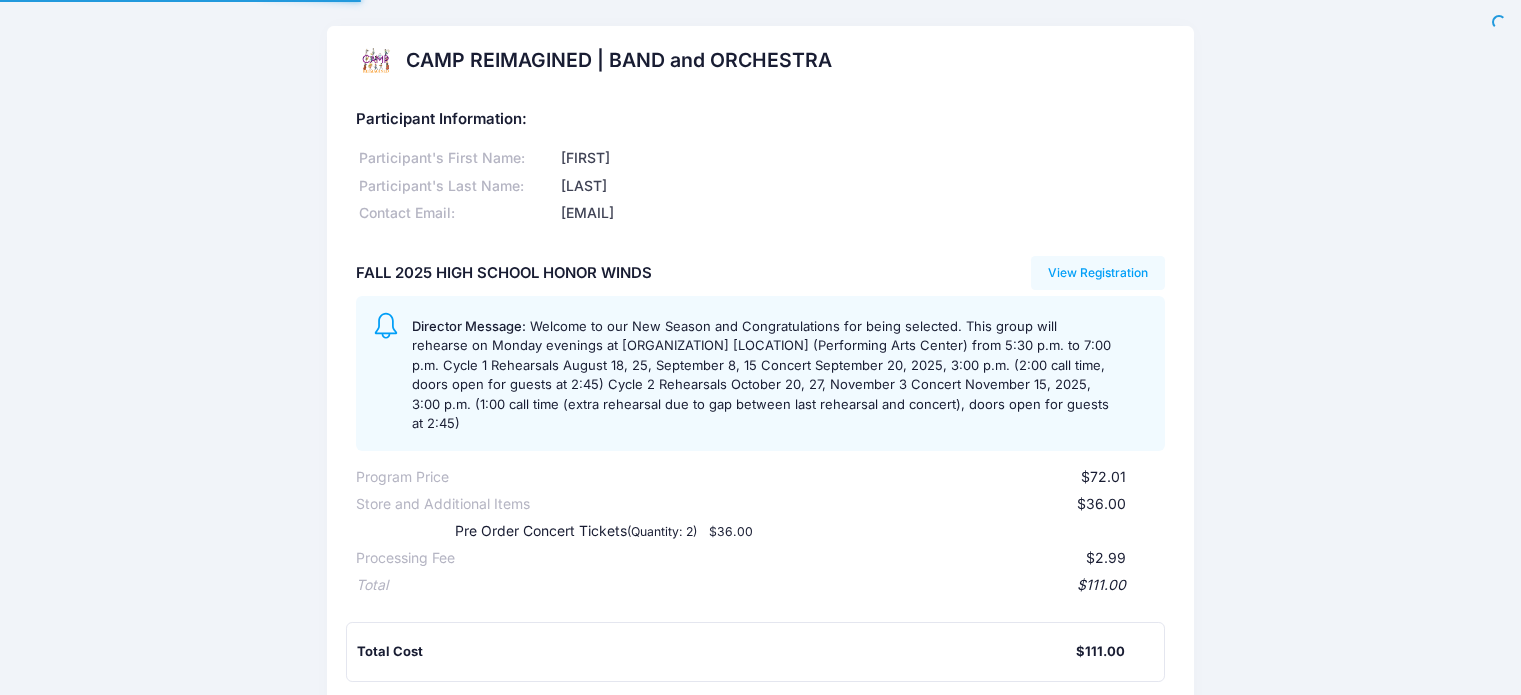 scroll, scrollTop: 0, scrollLeft: 0, axis: both 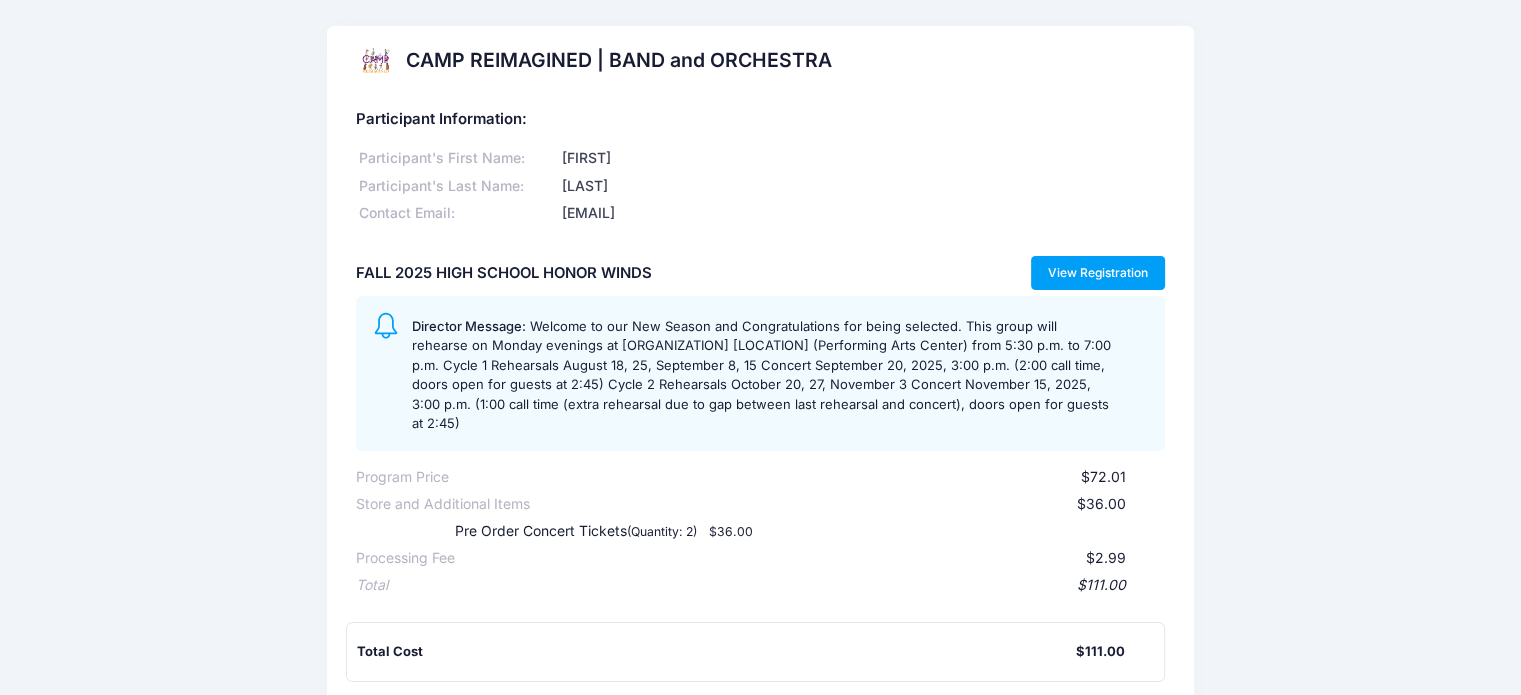 click on "View Registration" at bounding box center (1098, 273) 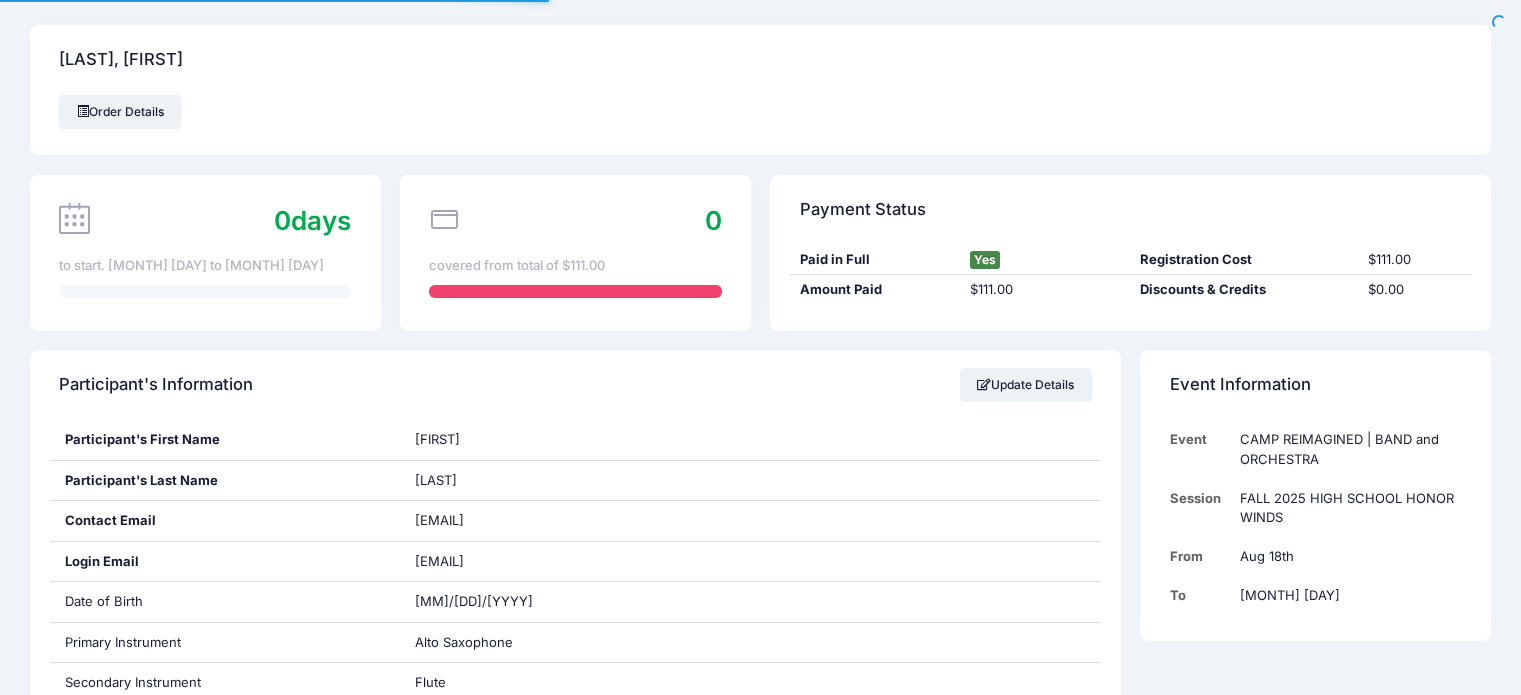 scroll, scrollTop: 0, scrollLeft: 0, axis: both 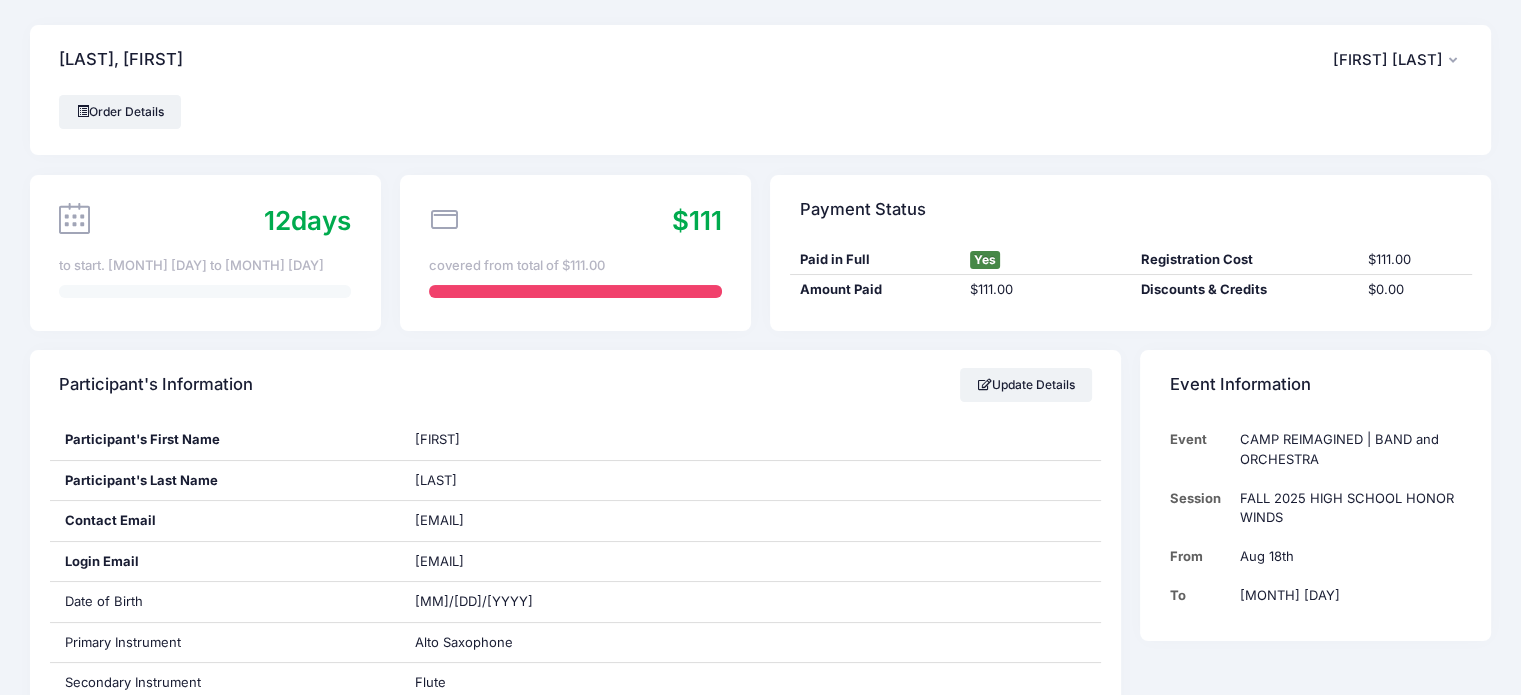 click on "[FIRST] [LAST]" at bounding box center [1388, 60] 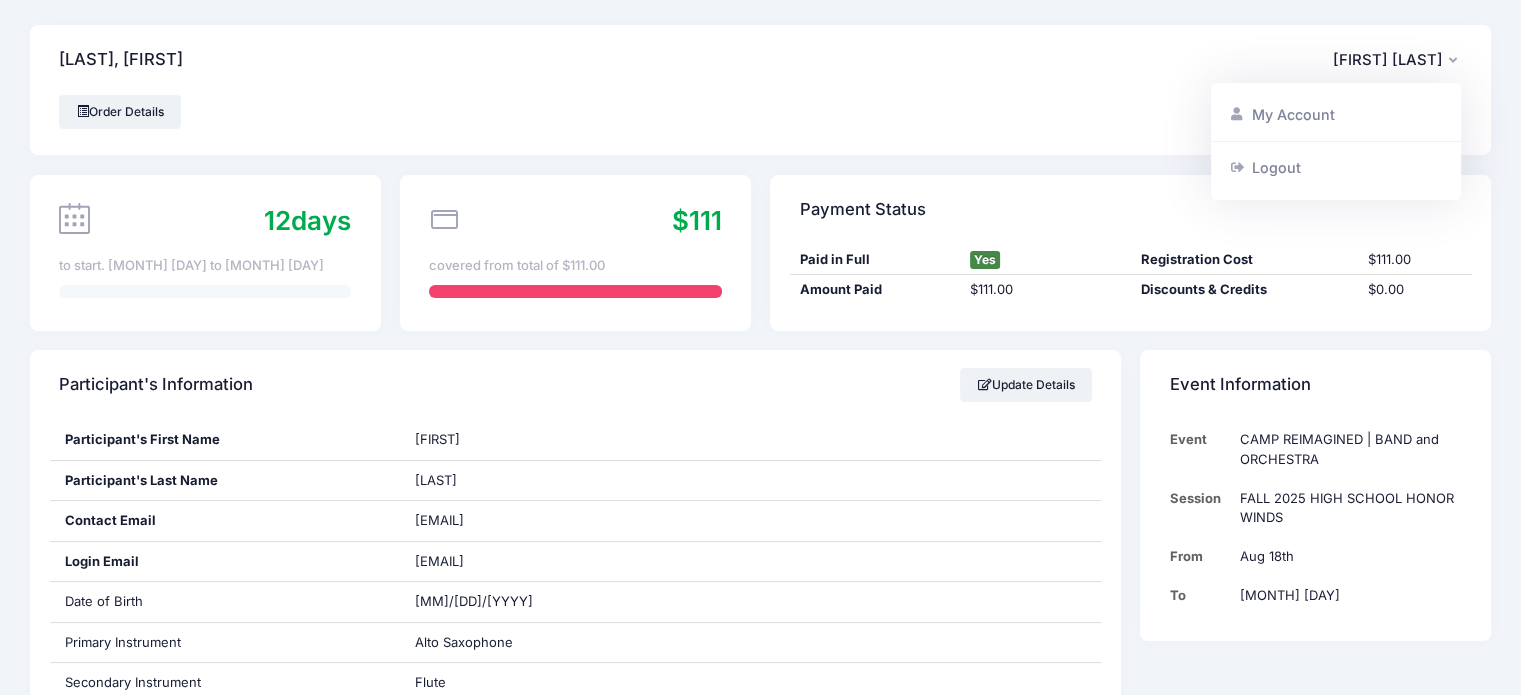 click on "Logout" at bounding box center [1336, 167] 